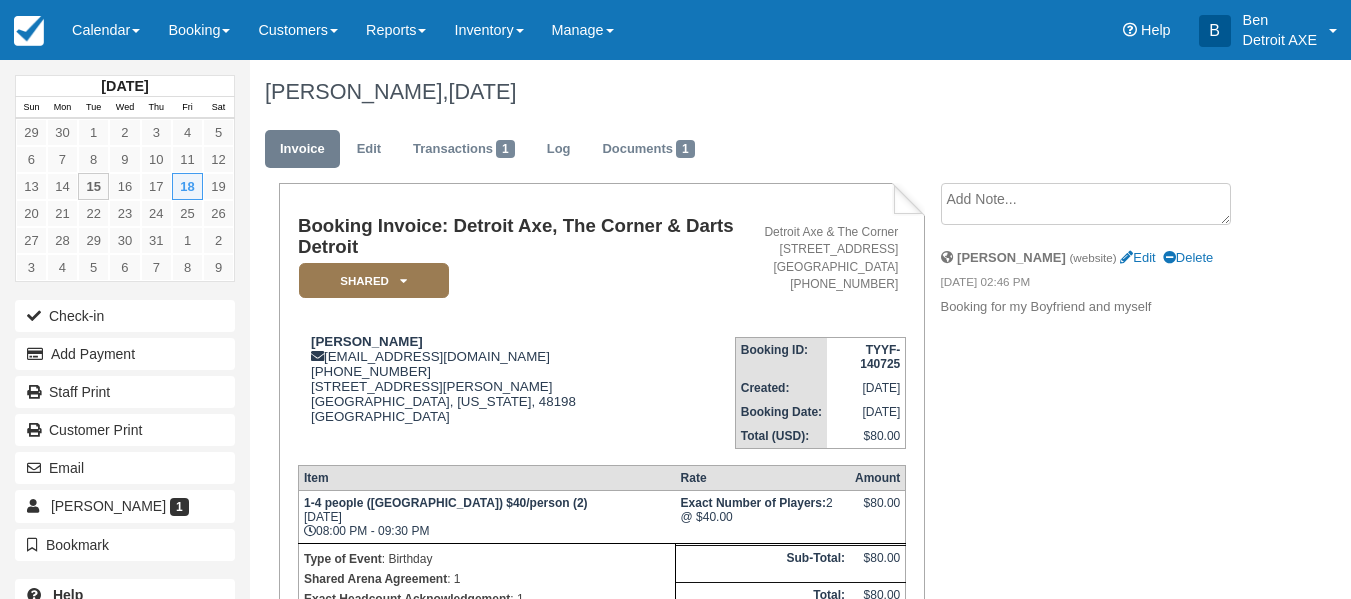 scroll, scrollTop: 0, scrollLeft: 0, axis: both 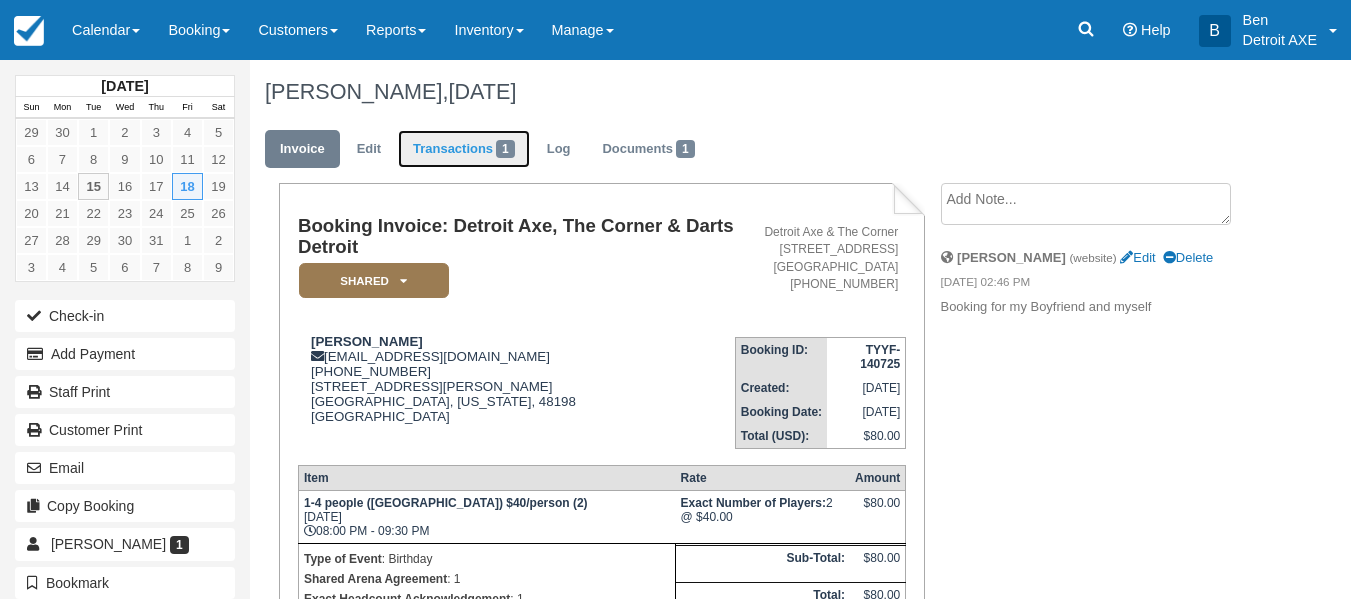 click on "Transactions  1" at bounding box center (464, 149) 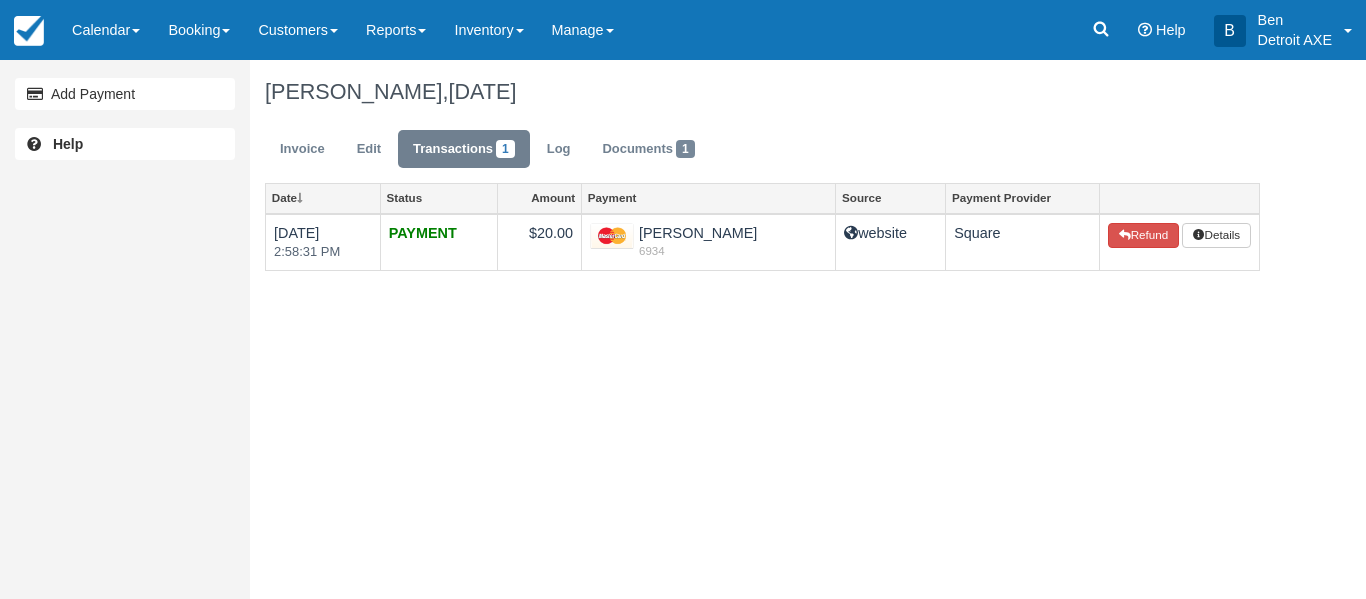 scroll, scrollTop: 0, scrollLeft: 0, axis: both 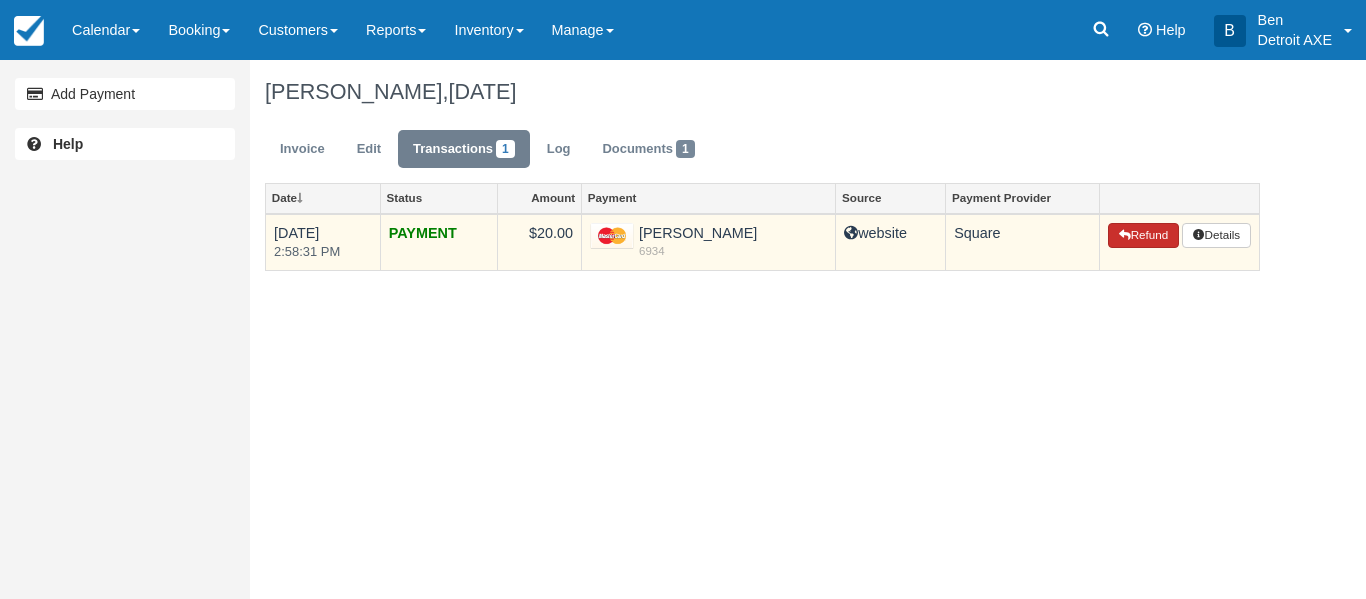 click on "Refund" at bounding box center (1143, 236) 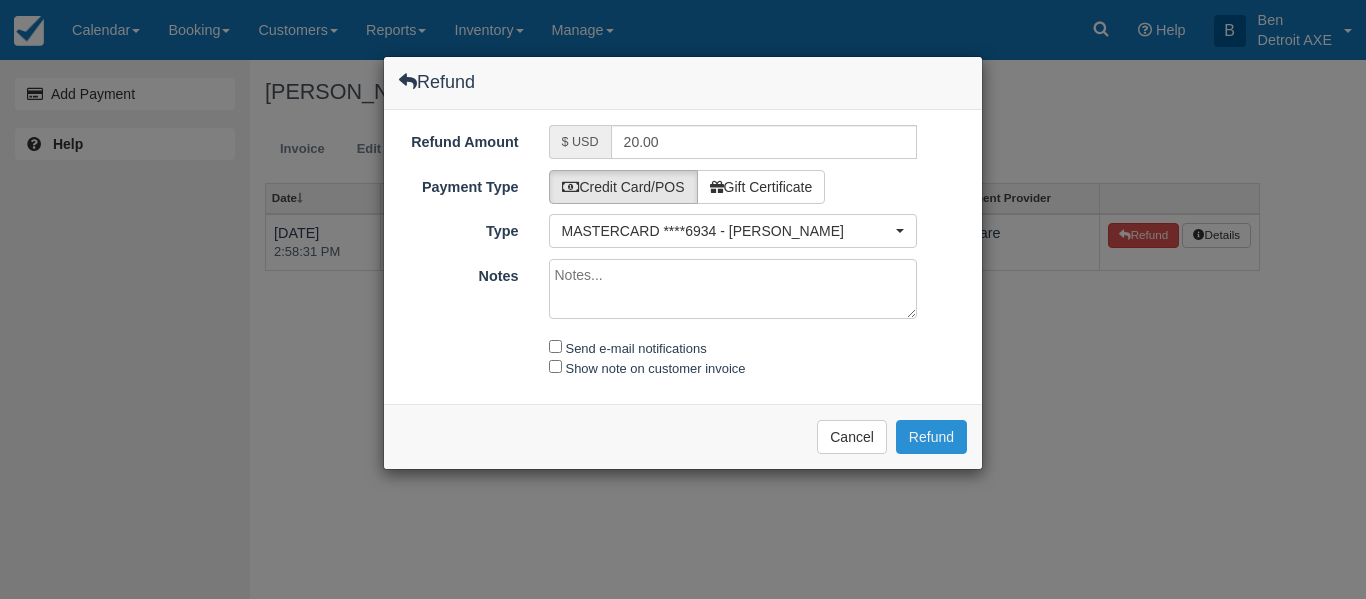 click on "Refund" at bounding box center [931, 437] 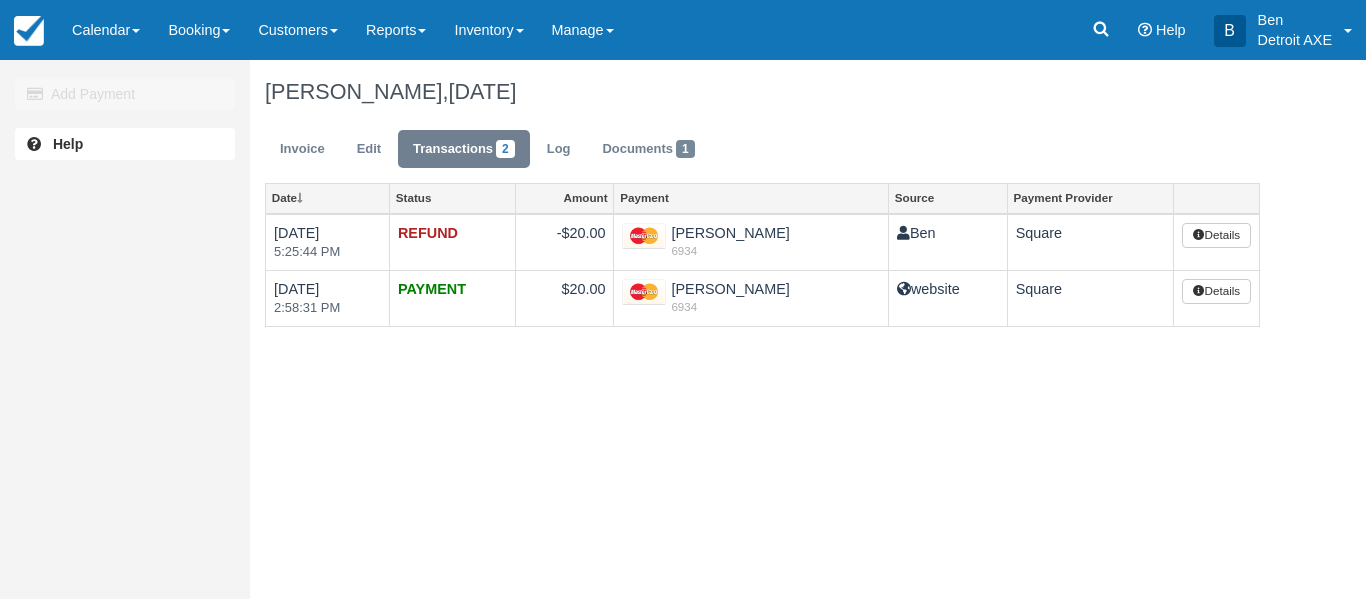 scroll, scrollTop: 0, scrollLeft: 0, axis: both 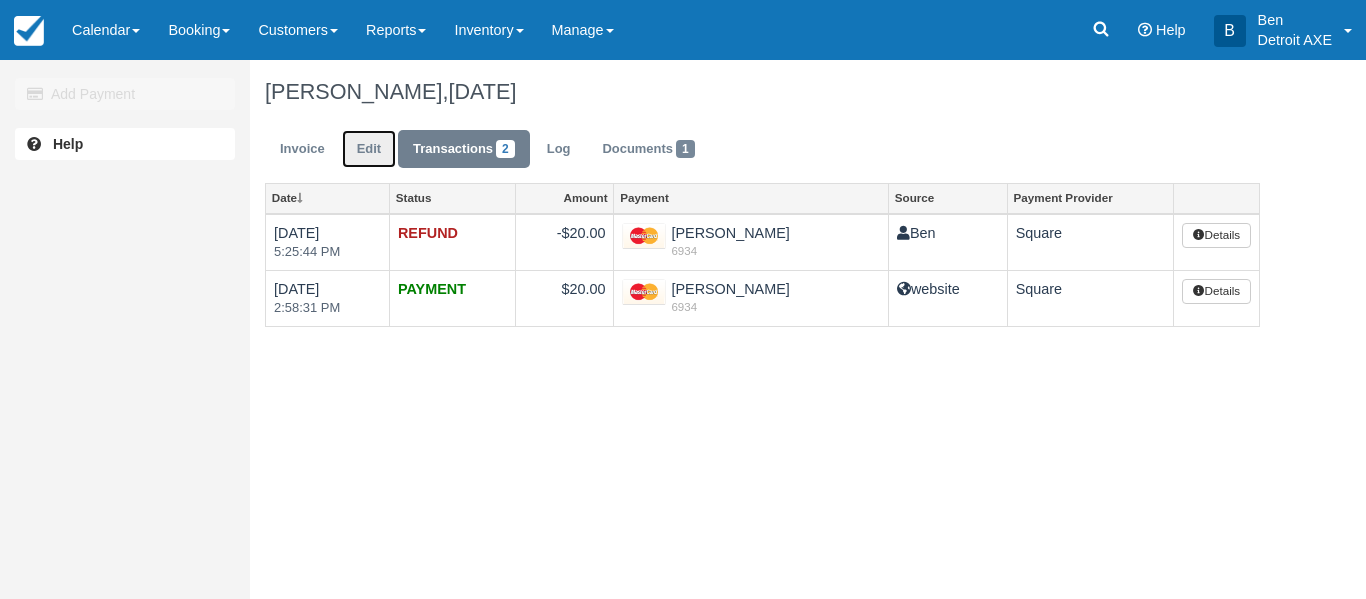 click on "Edit" at bounding box center [369, 149] 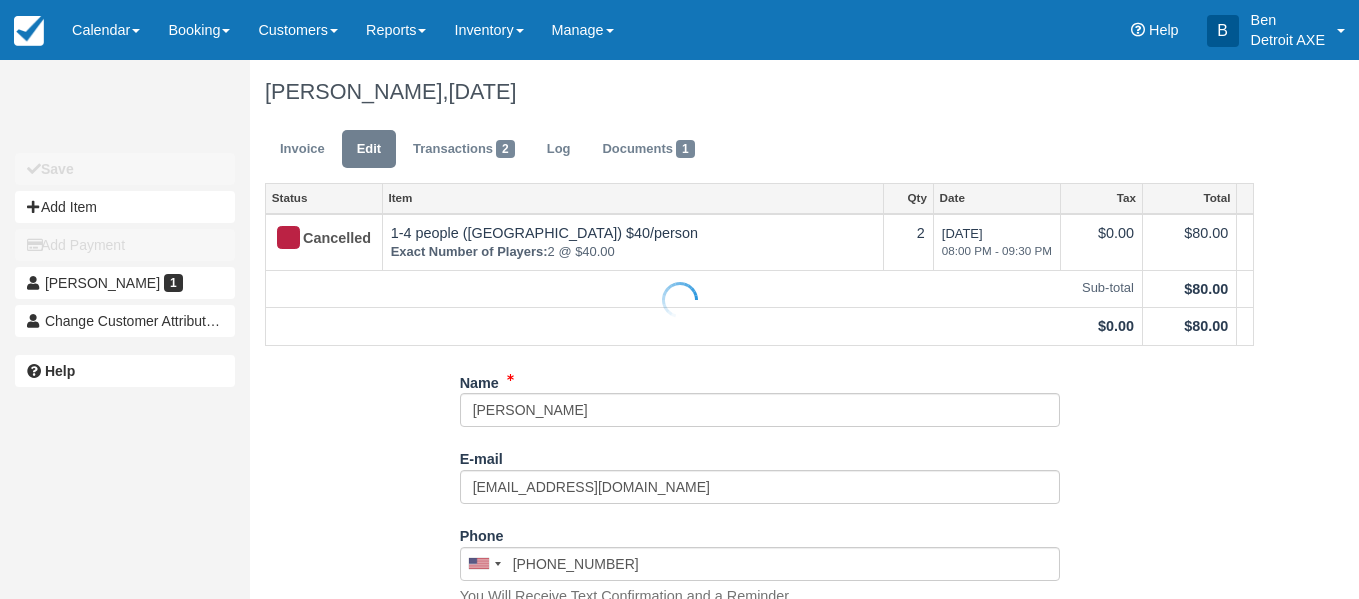 select on "Birthday" 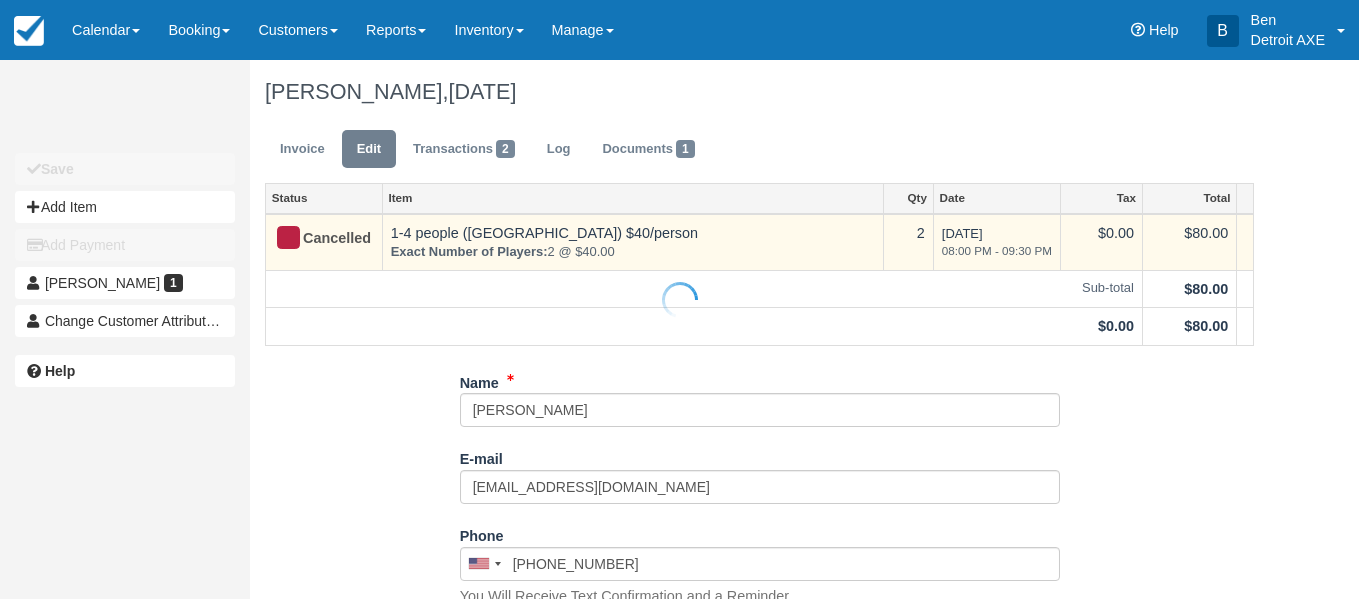 scroll, scrollTop: 0, scrollLeft: 0, axis: both 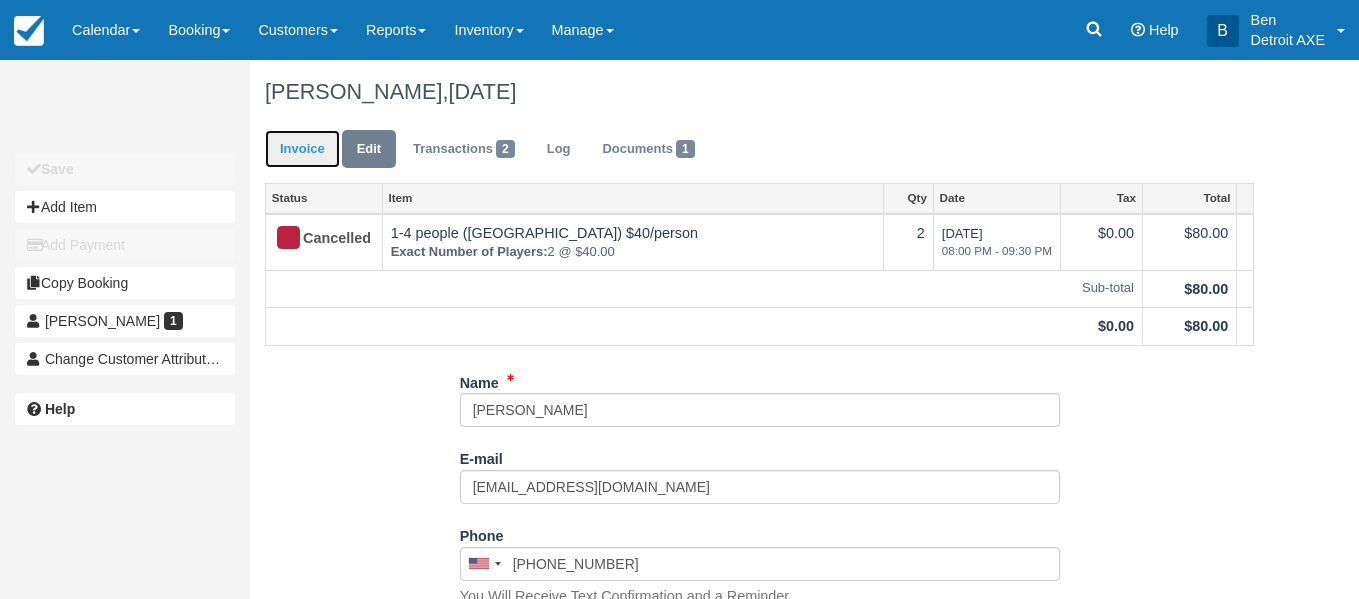 click on "Invoice" at bounding box center [302, 149] 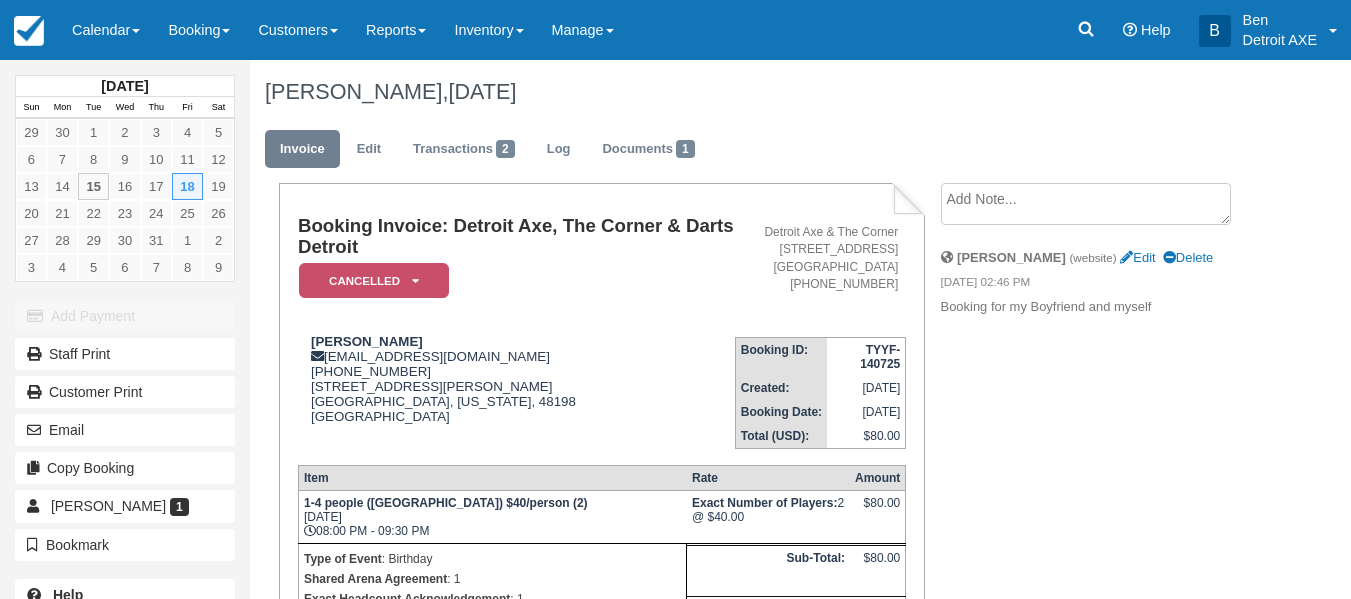 scroll, scrollTop: 0, scrollLeft: 0, axis: both 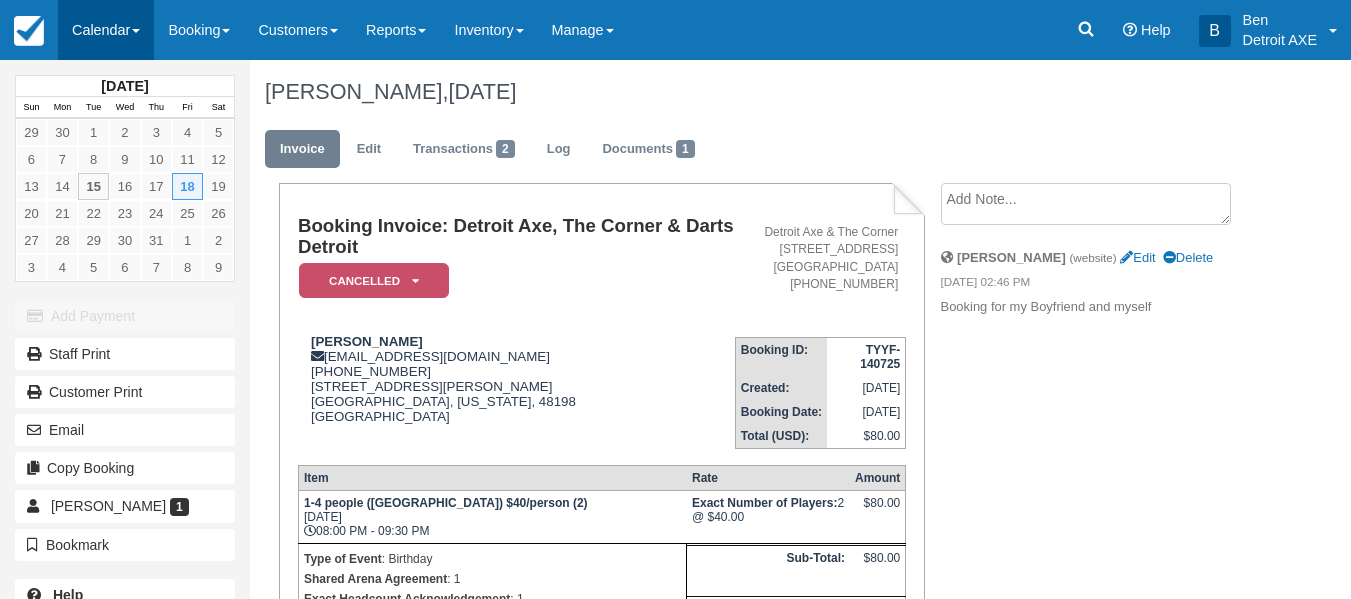 click on "Calendar" at bounding box center [106, 30] 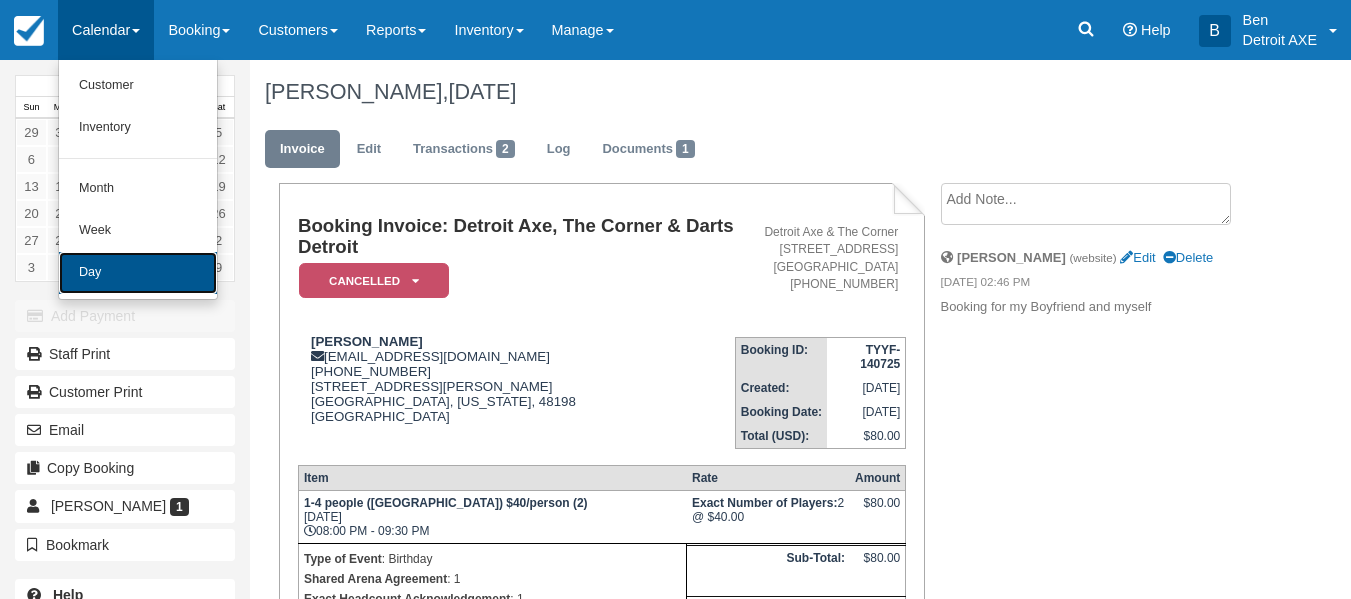 click on "Day" at bounding box center (138, 273) 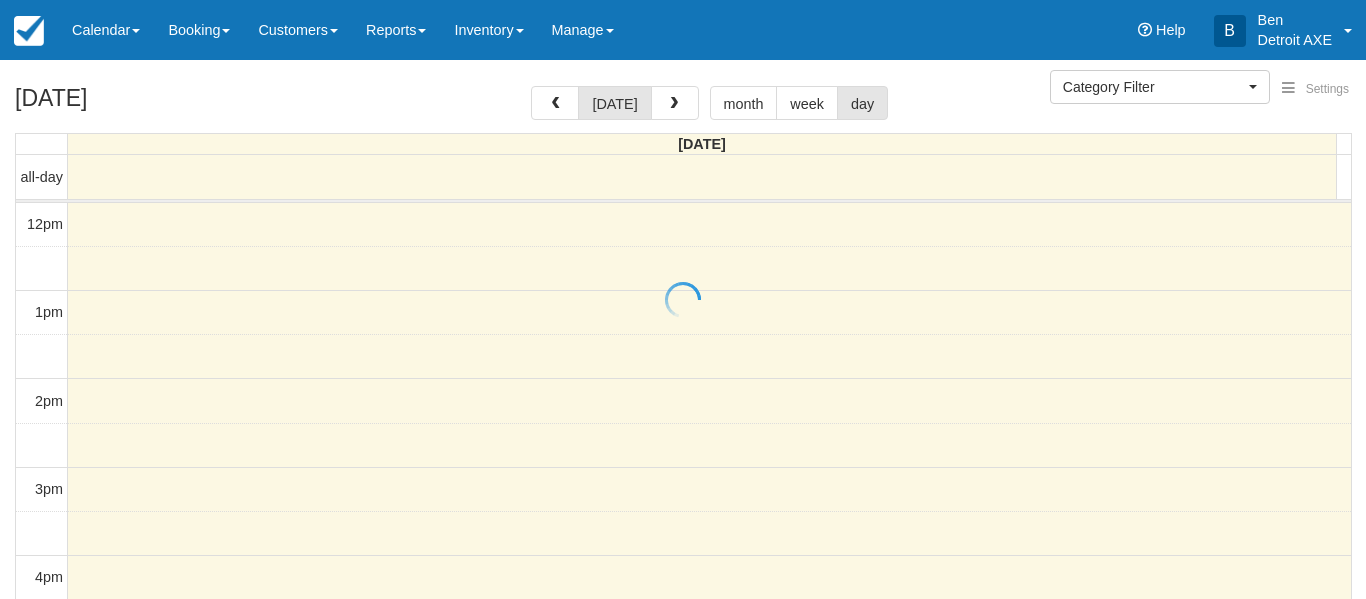 select 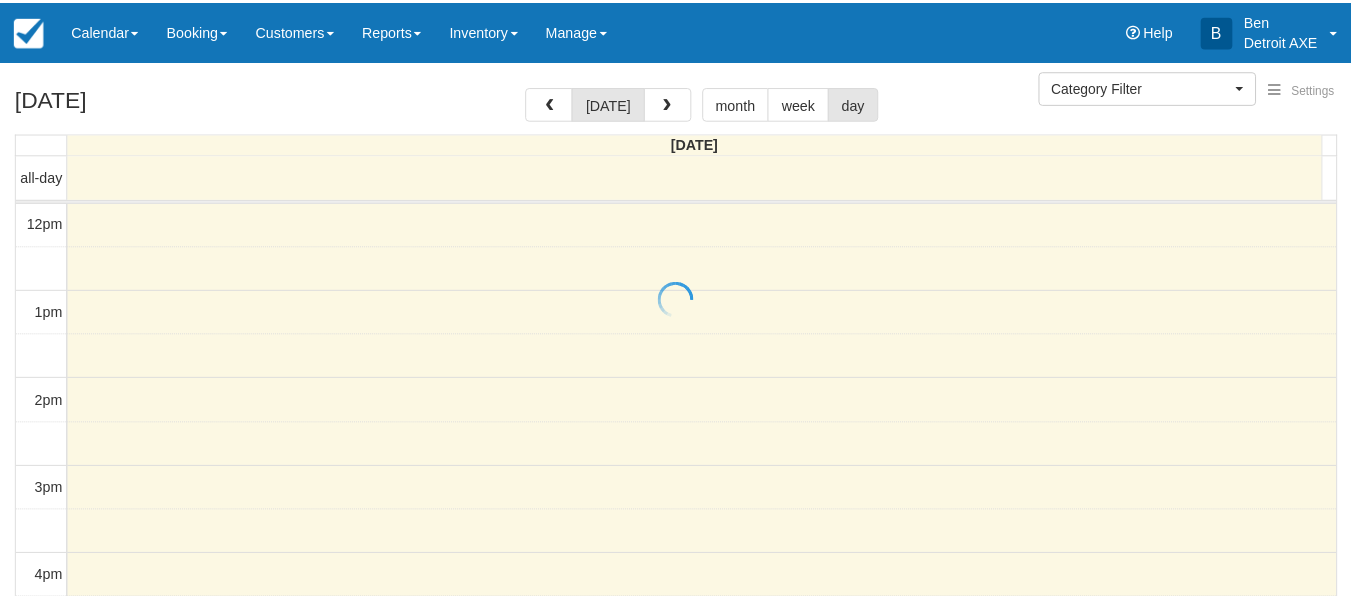 scroll, scrollTop: 0, scrollLeft: 0, axis: both 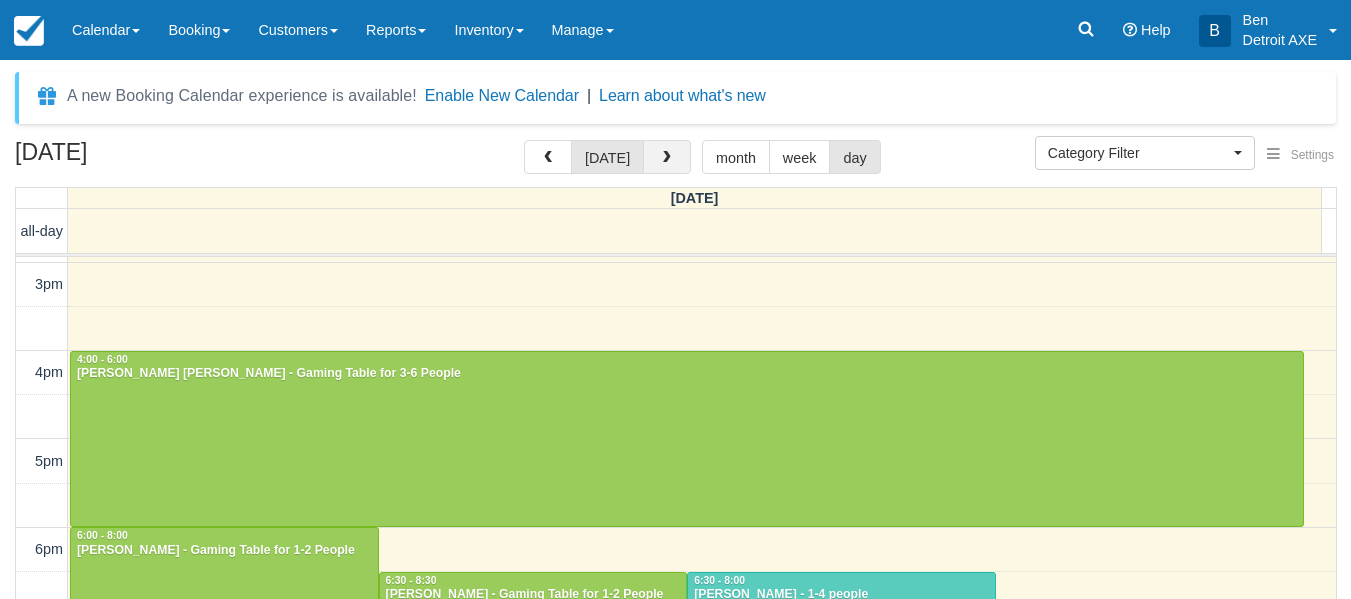 click at bounding box center (667, 158) 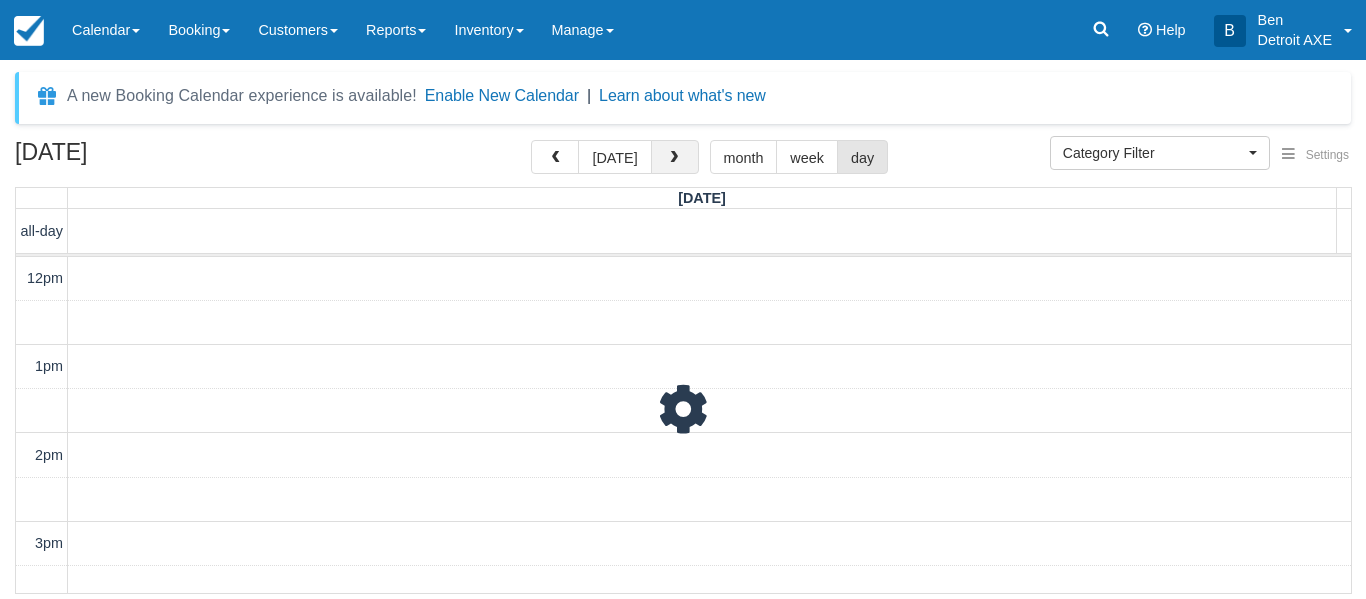 scroll, scrollTop: 443, scrollLeft: 0, axis: vertical 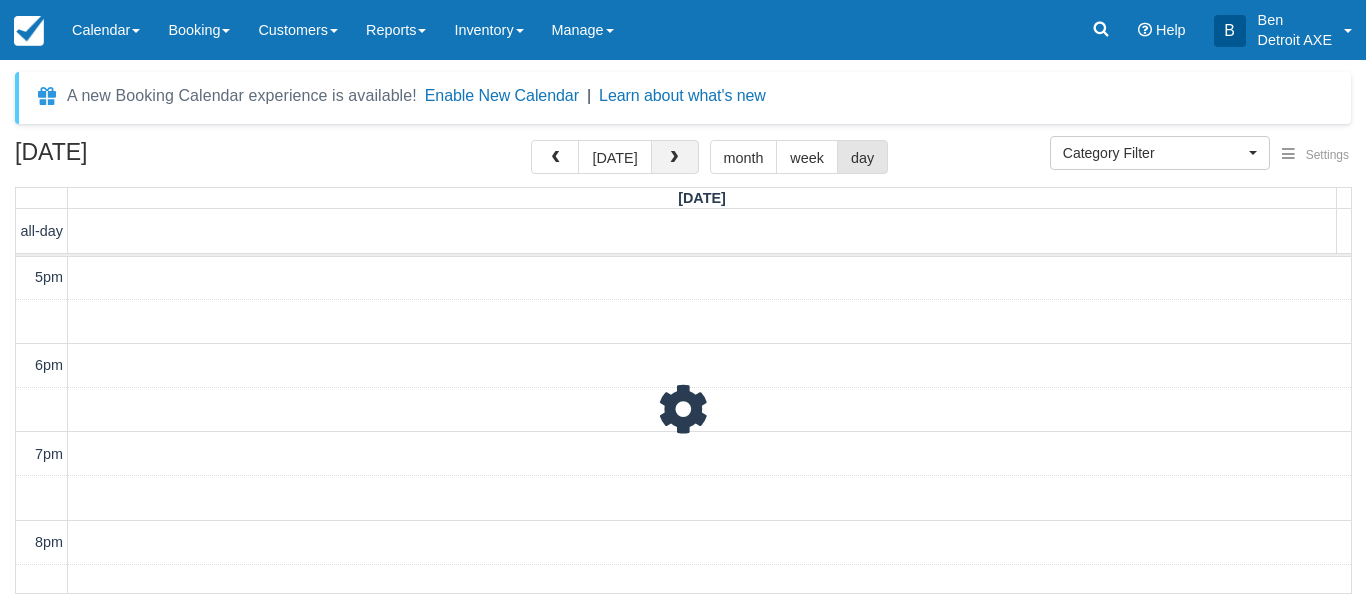 click at bounding box center (674, 158) 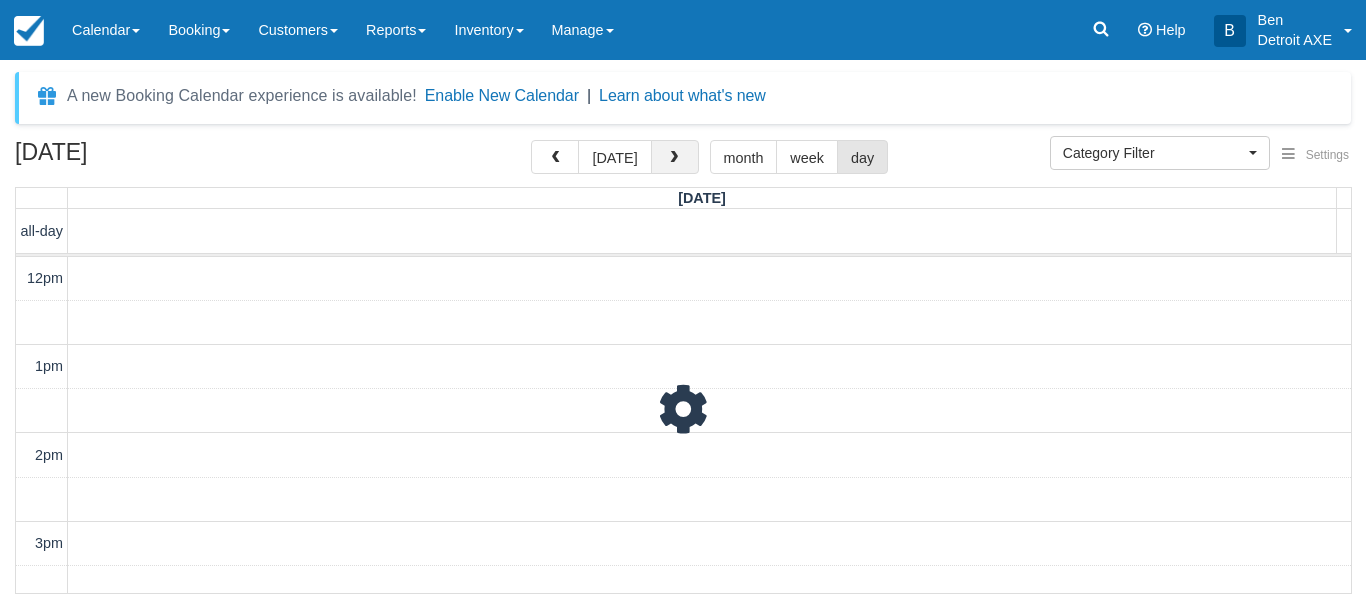 click at bounding box center [674, 158] 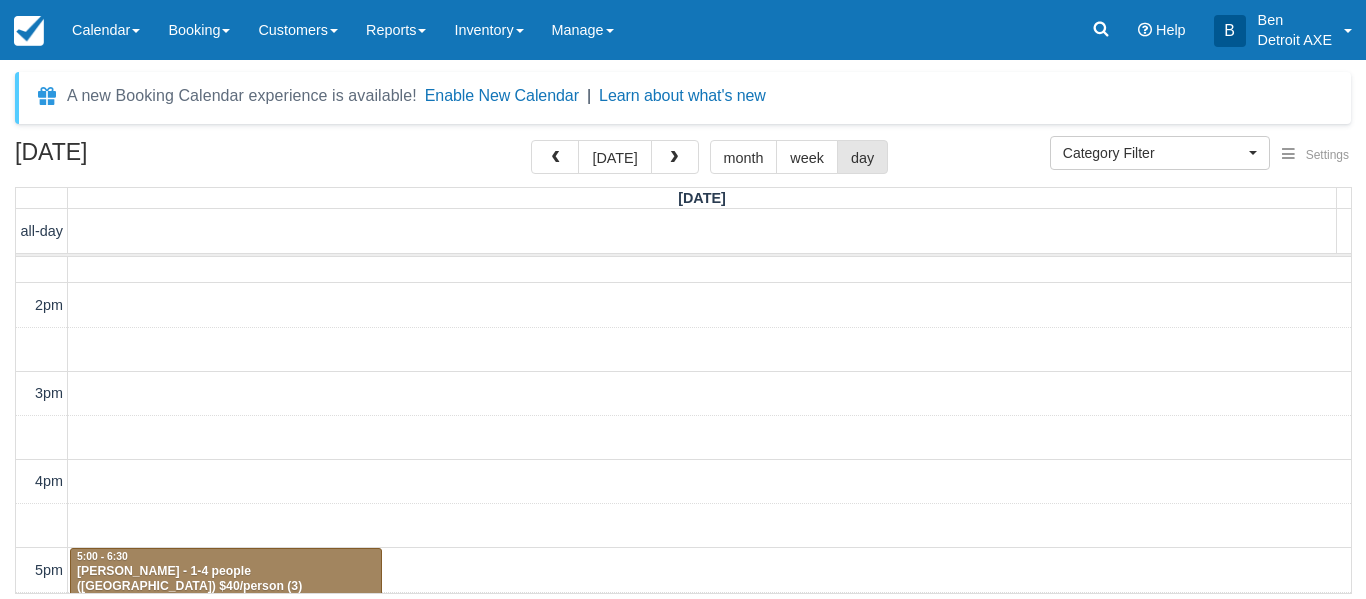 scroll, scrollTop: 149, scrollLeft: 0, axis: vertical 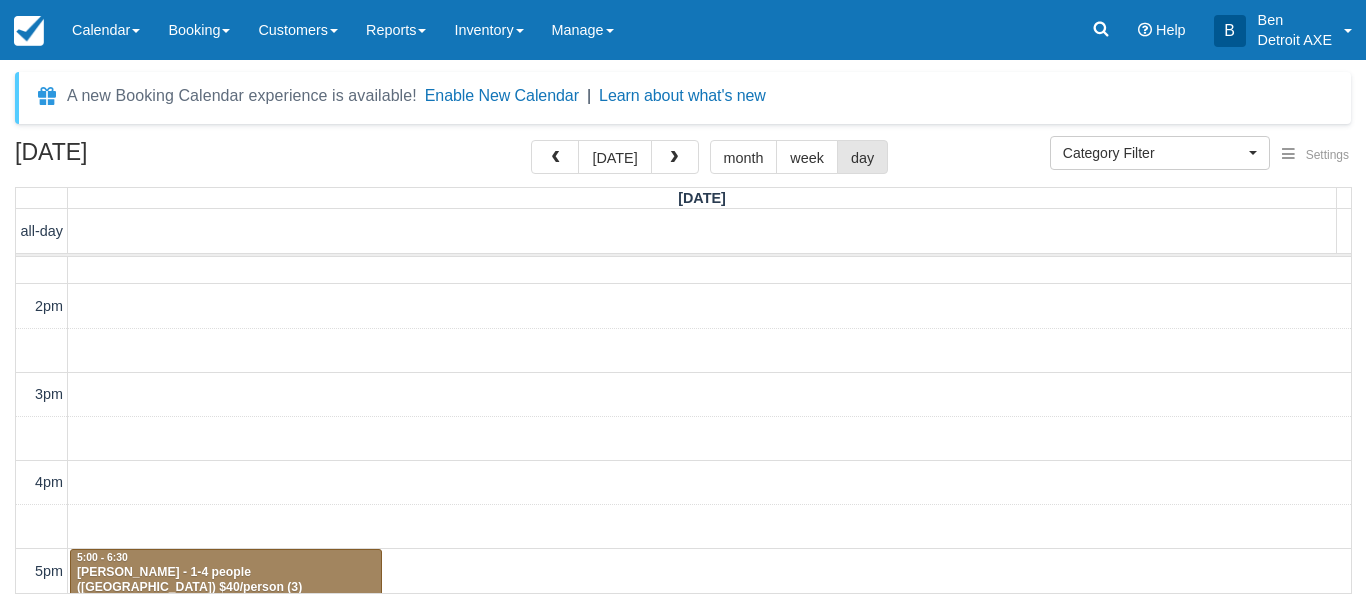 type 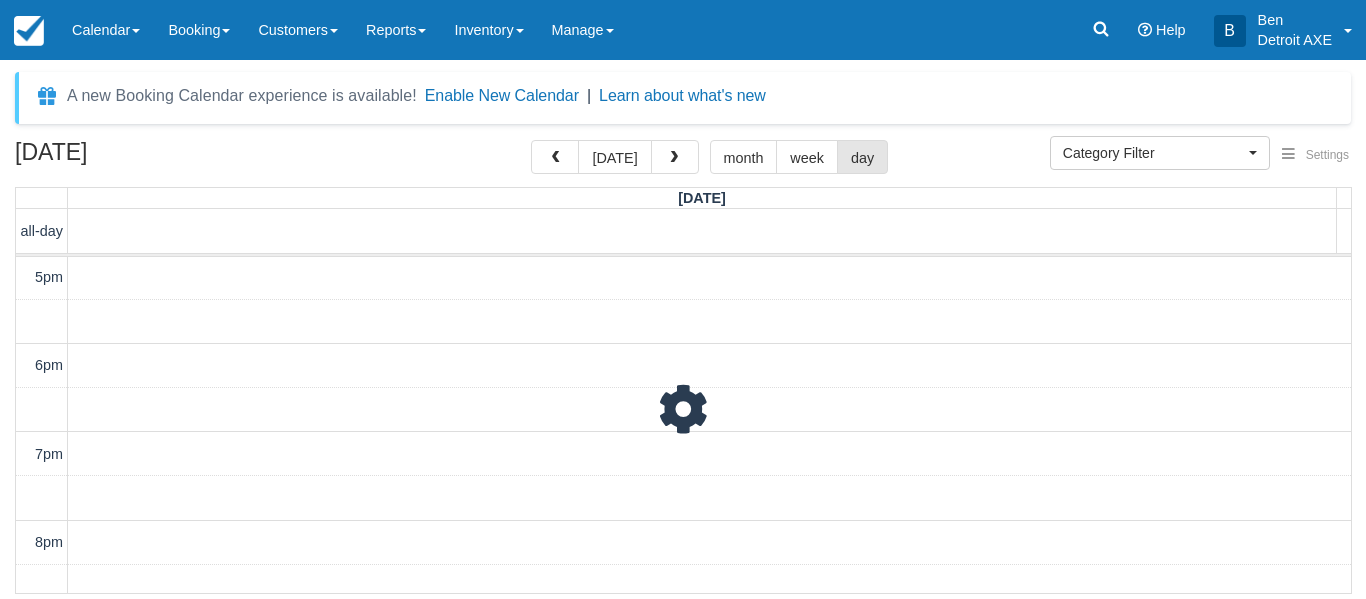 scroll, scrollTop: 521, scrollLeft: 0, axis: vertical 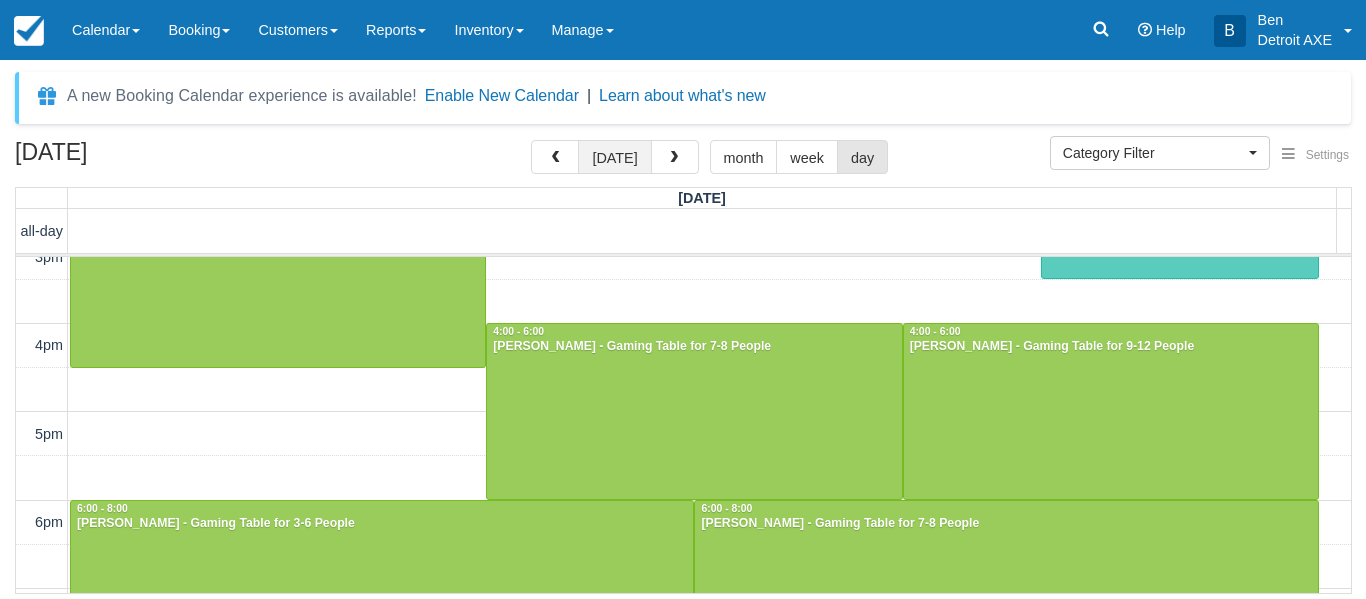 click on "[DATE]" at bounding box center (614, 157) 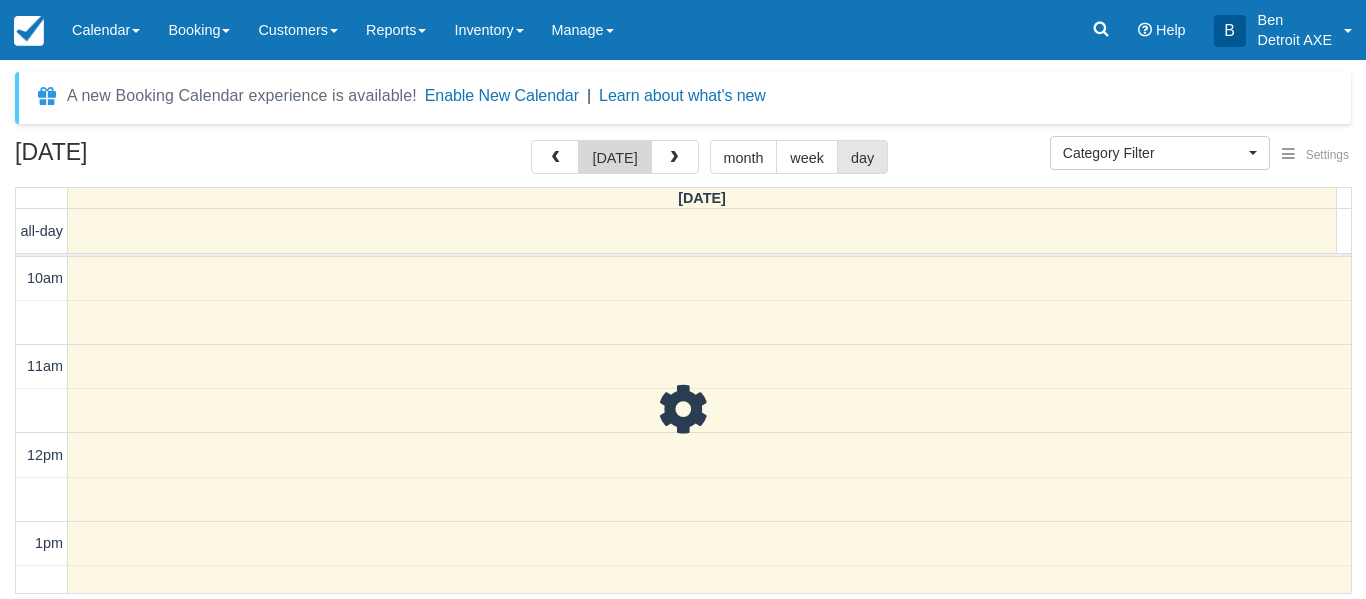 scroll, scrollTop: 0, scrollLeft: 0, axis: both 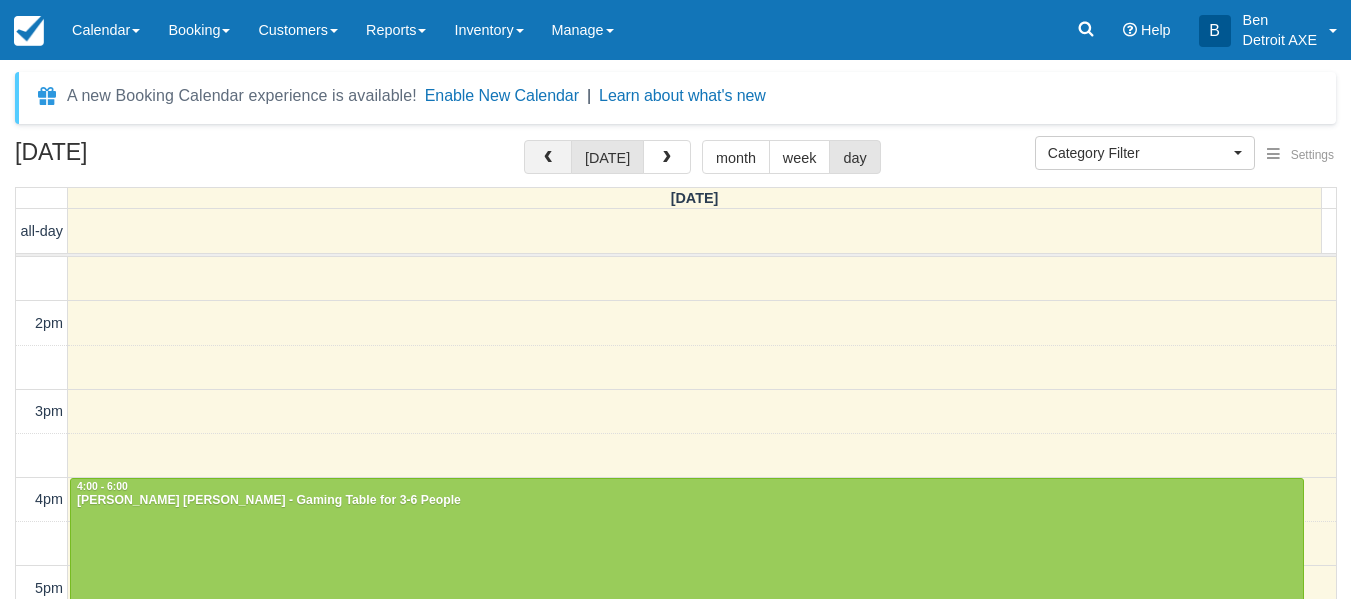 click at bounding box center (548, 157) 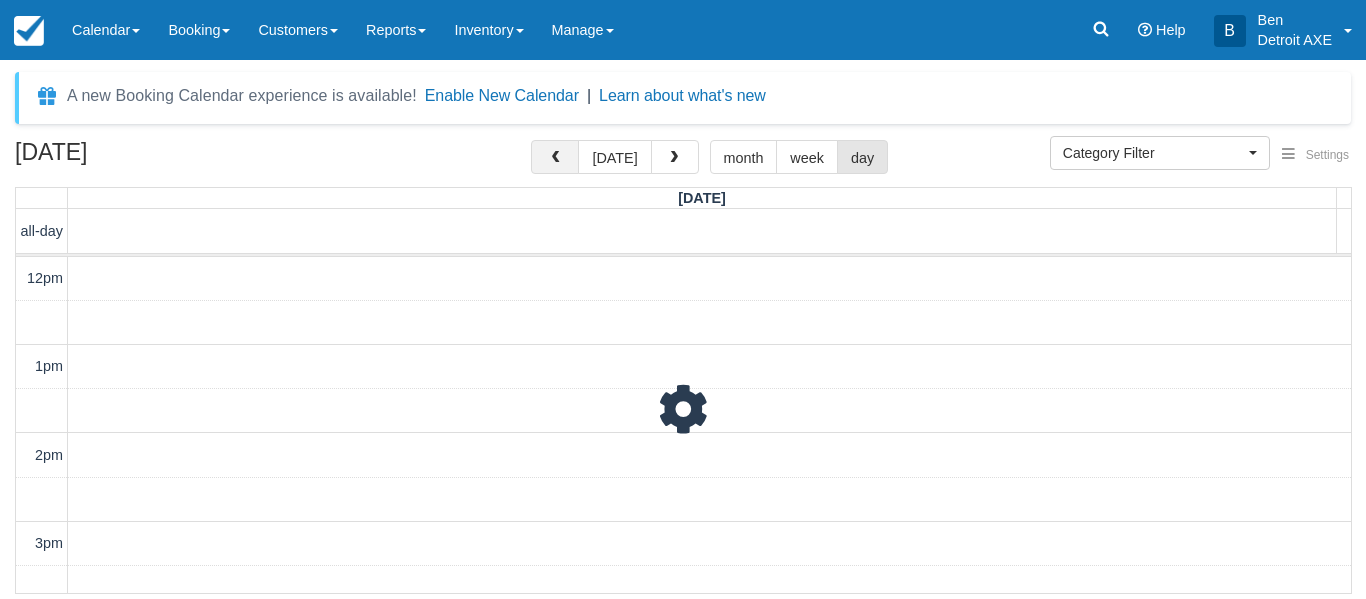 scroll, scrollTop: 443, scrollLeft: 0, axis: vertical 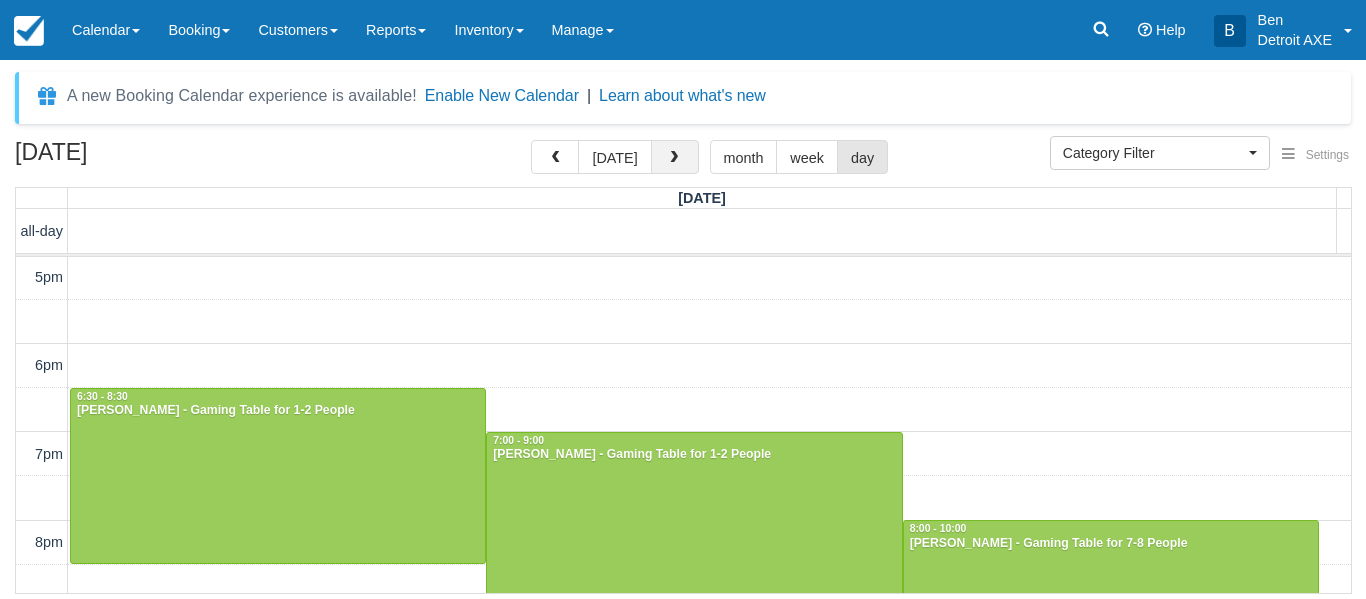 click at bounding box center [674, 158] 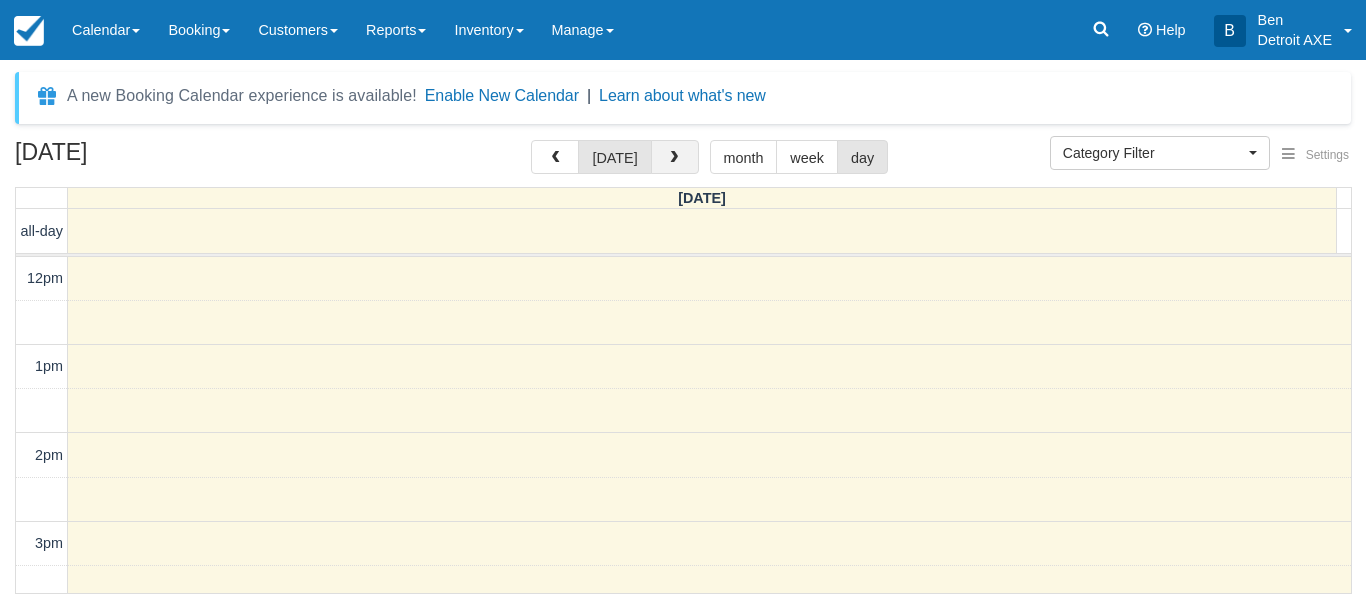 scroll, scrollTop: 443, scrollLeft: 0, axis: vertical 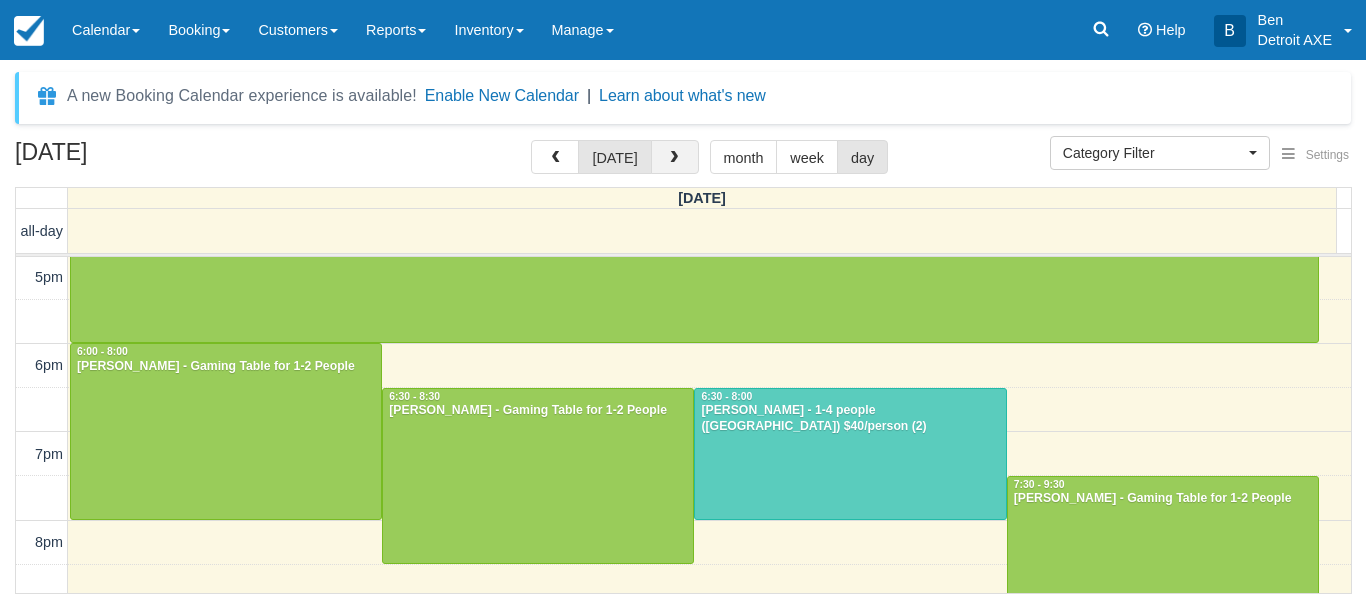 click at bounding box center [674, 158] 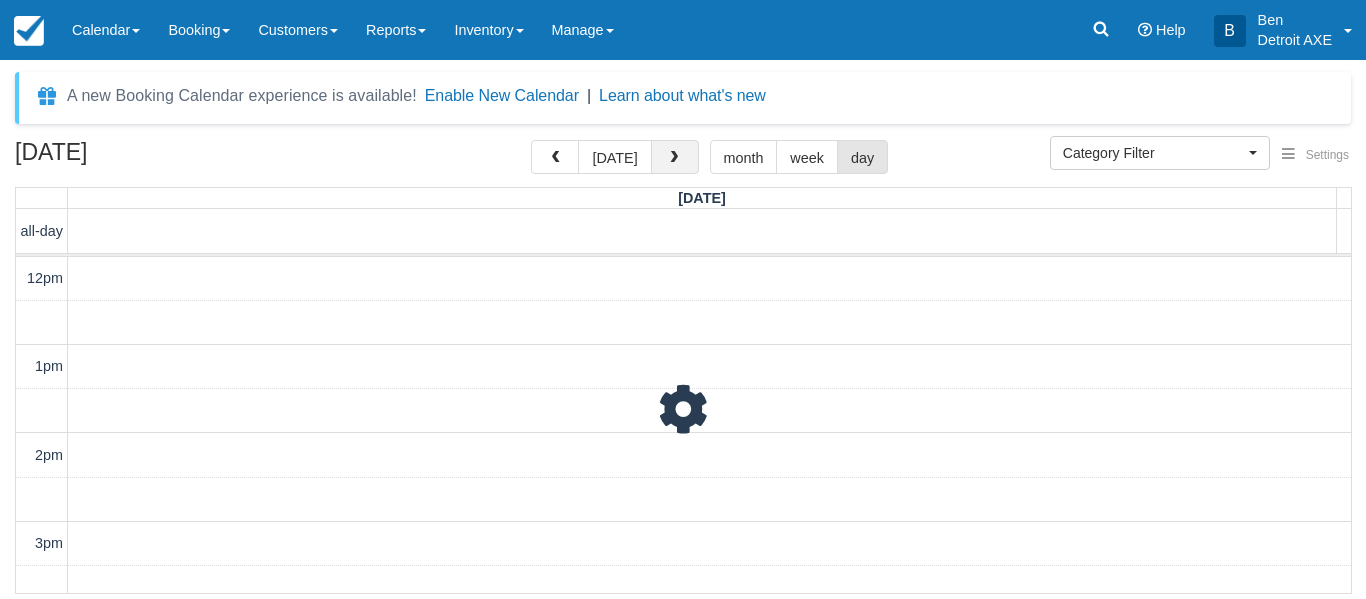 scroll, scrollTop: 443, scrollLeft: 0, axis: vertical 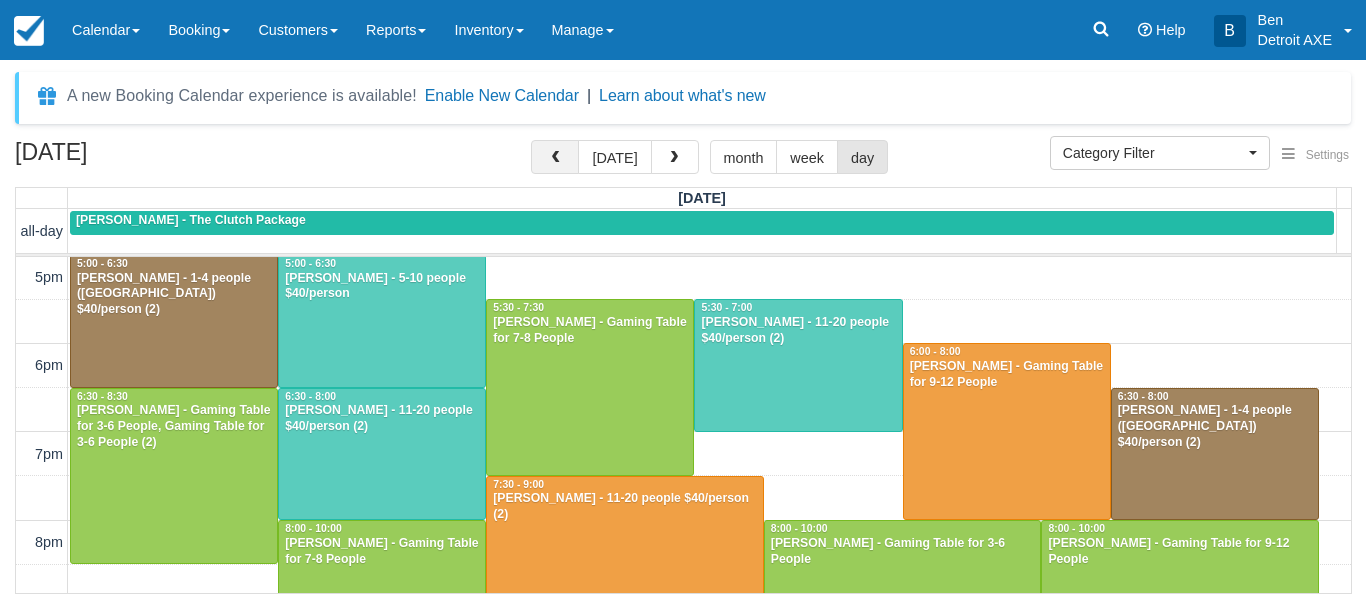 click at bounding box center [555, 158] 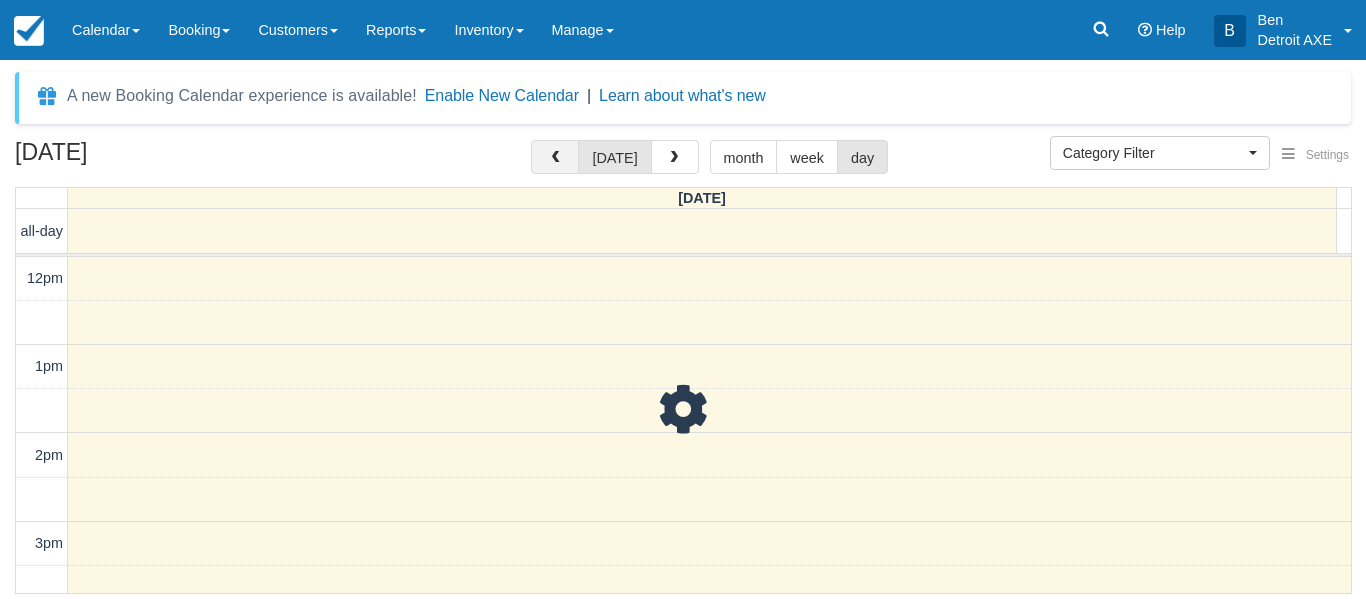 scroll, scrollTop: 443, scrollLeft: 0, axis: vertical 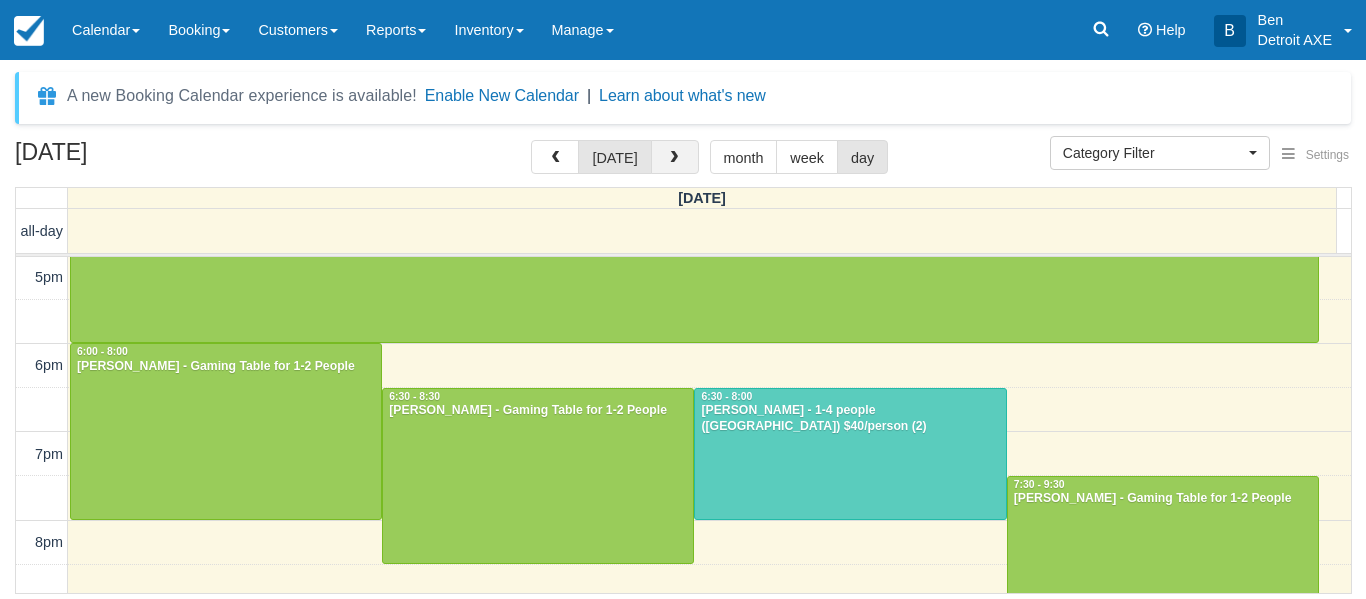 click at bounding box center [675, 157] 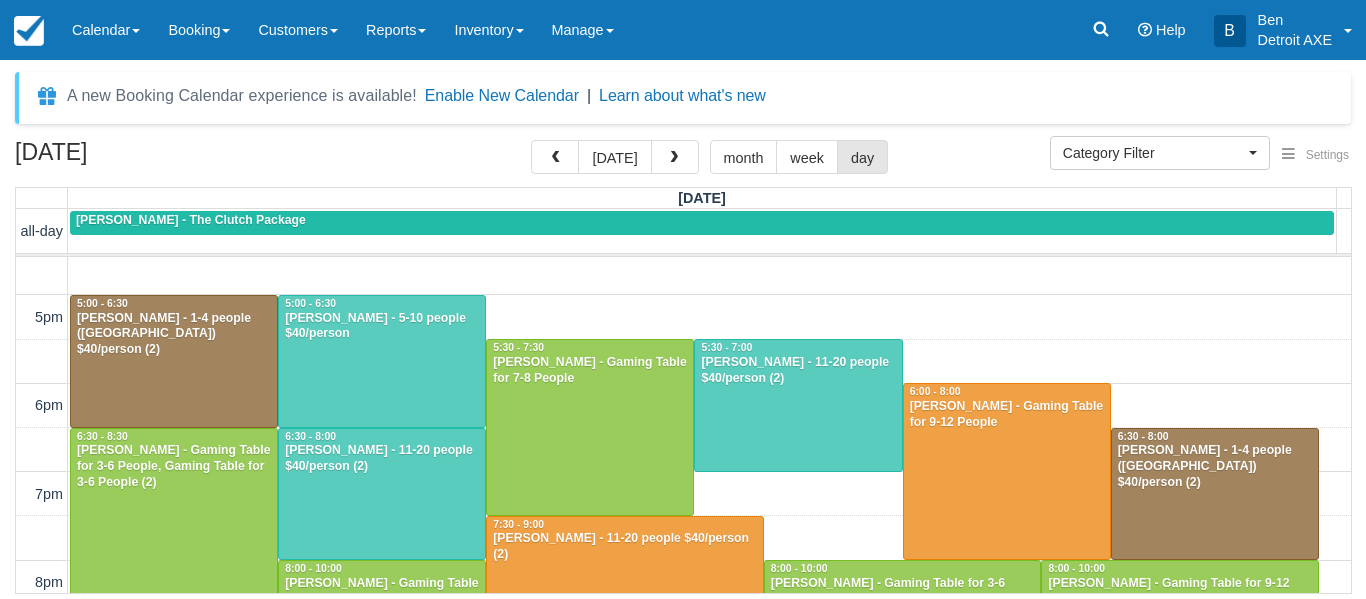 scroll, scrollTop: 402, scrollLeft: 0, axis: vertical 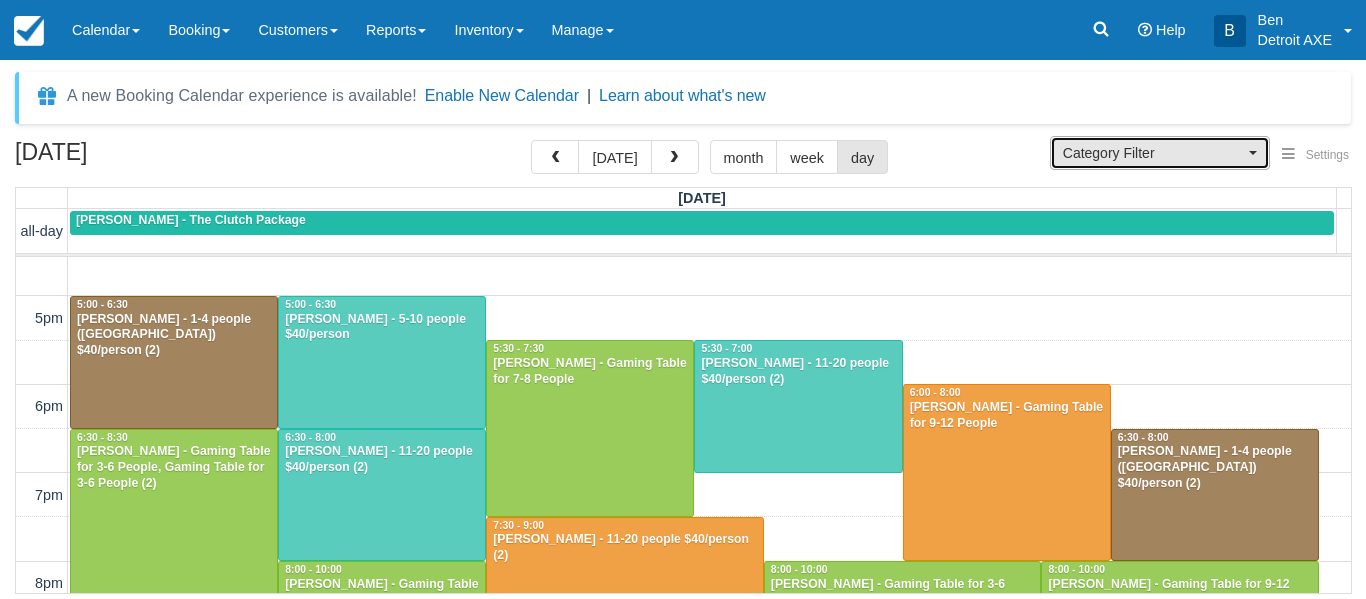 click on "Category Filter" at bounding box center [1153, 153] 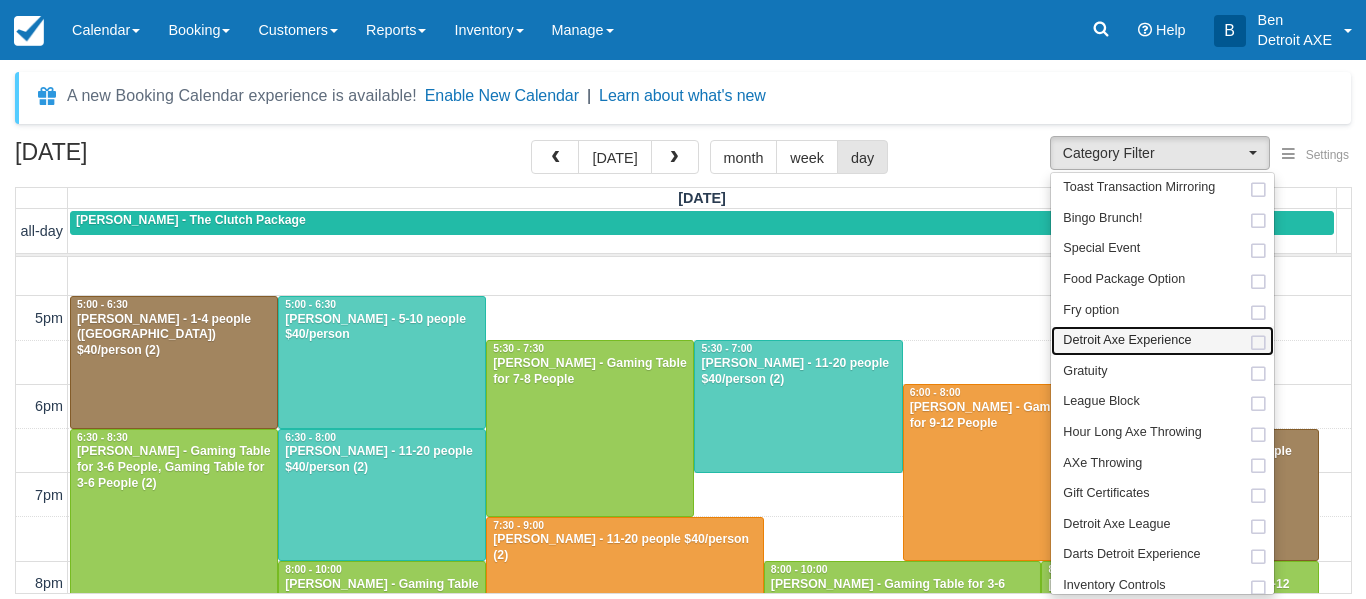 click on "Detroit Axe Experience" at bounding box center (1127, 341) 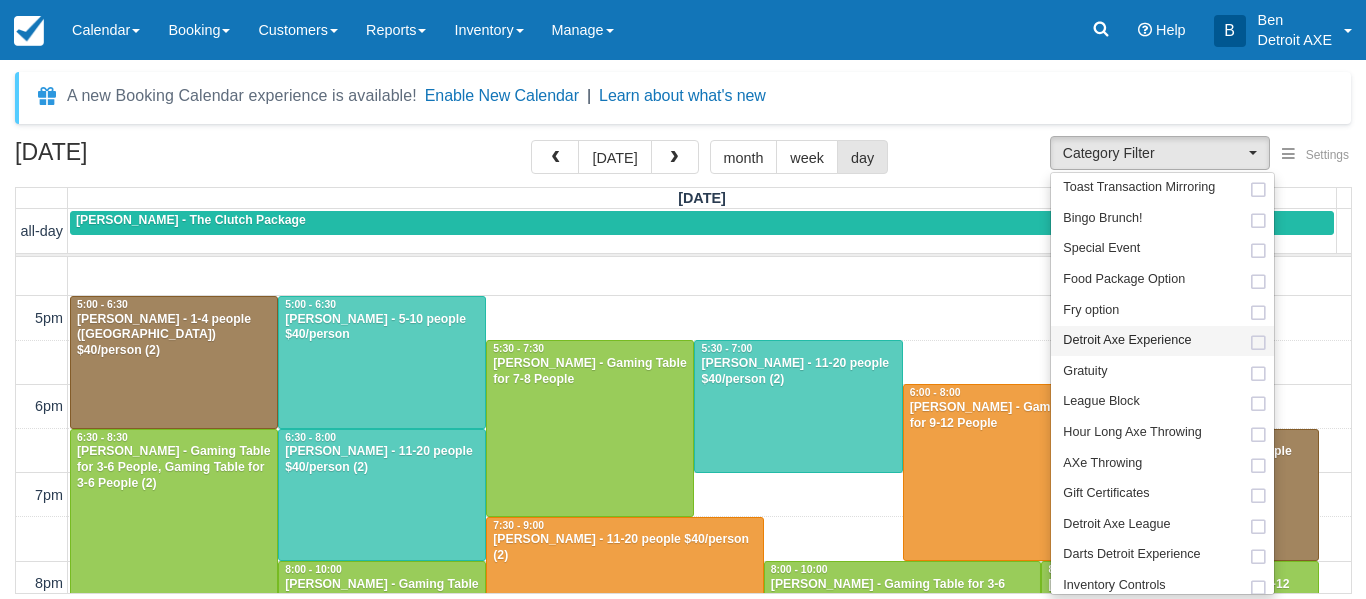 select on "14" 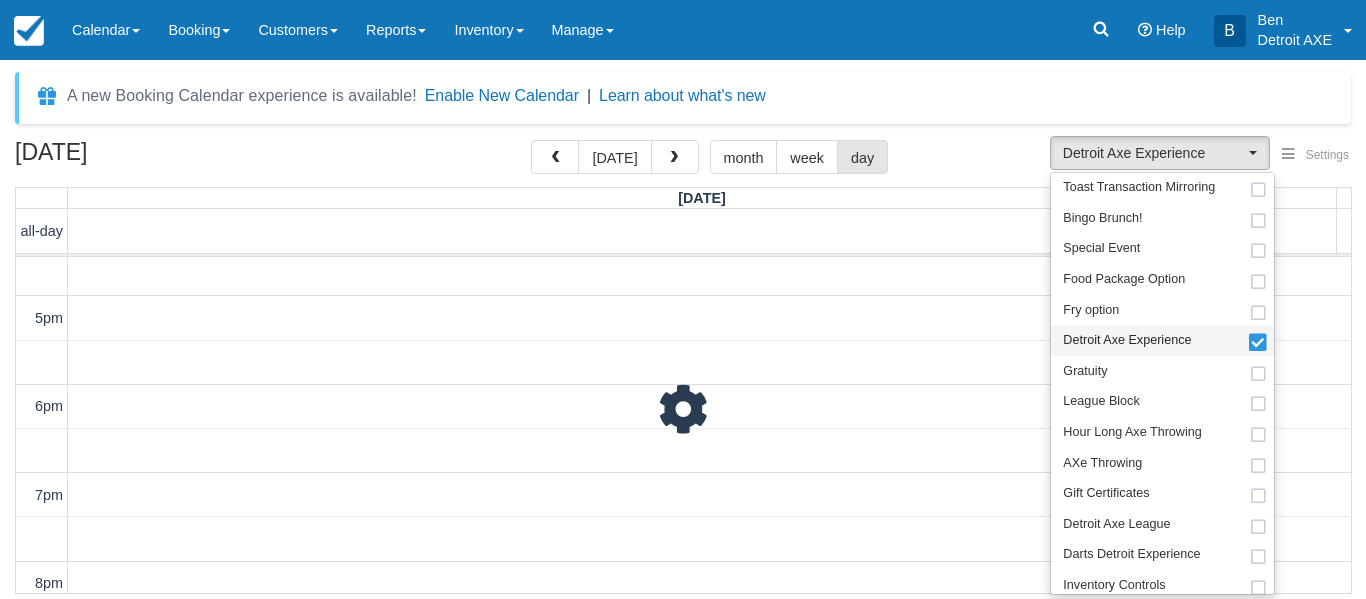 scroll, scrollTop: 76, scrollLeft: 0, axis: vertical 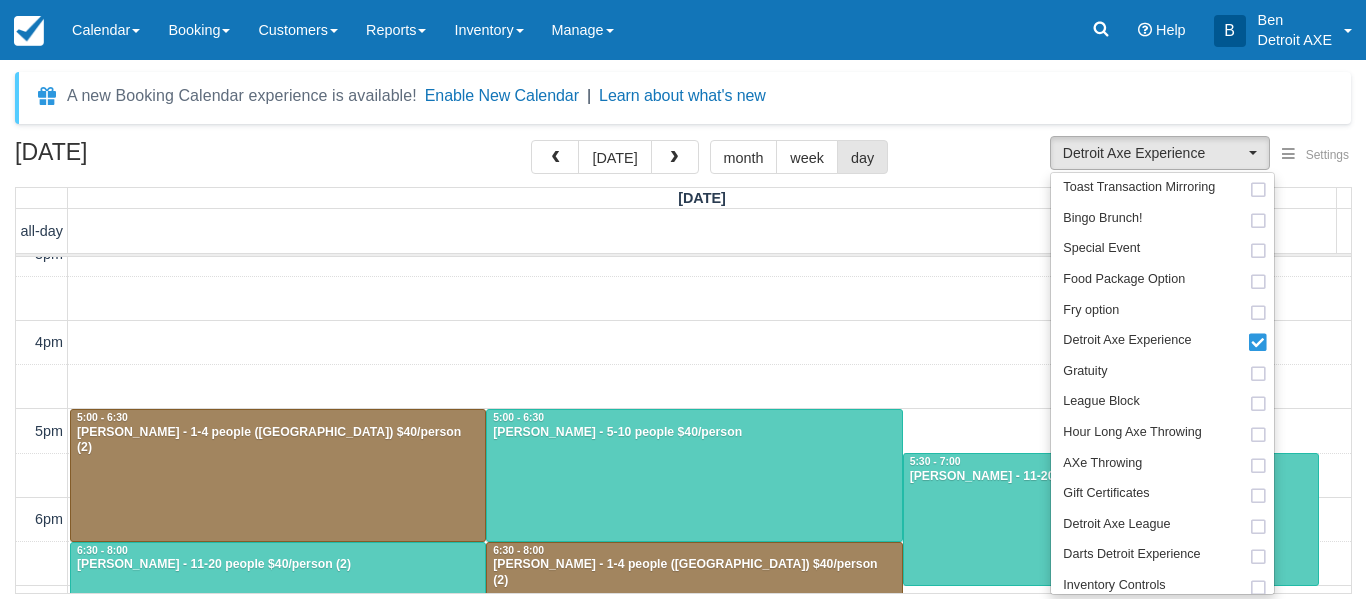 click on "12pm 1pm 2pm 3pm 4pm 5pm 6pm 7pm 8pm 9pm 10pm 11pm 5:00 - 6:30 Mallori McCulloch - 1-4 people (Shared Arena) $40/person (2) 5:00 - 6:30 Sanya Bency - 5-10 people $40/person 5:30 - 7:00 Lance LaBelle - 11-20 people $40/person (2) 6:30 - 8:00 Diana Masterson - 11-20 people $40/person (2) 6:30 - 8:00 Ethan P. Samuel - 1-4 people (Shared Arena) $40/person (2) 7:30 - 9:00 Renee Cooley - 11-20 people $40/person (2)" at bounding box center [683, 475] 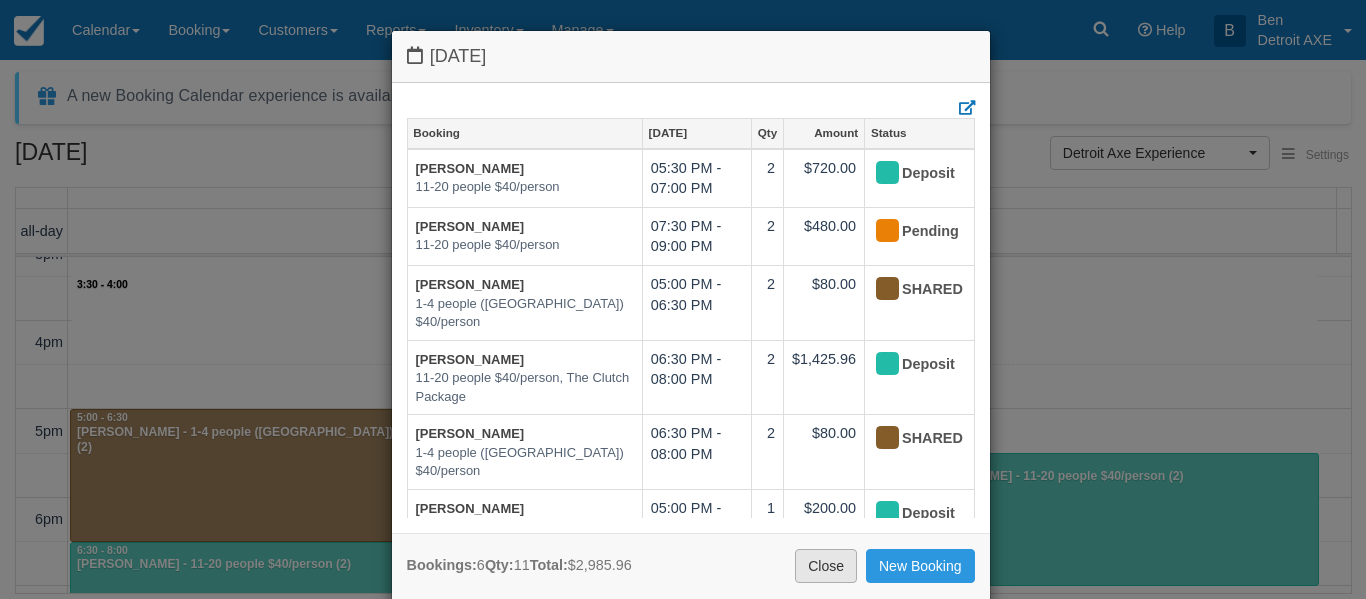 click on "Close" at bounding box center (826, 566) 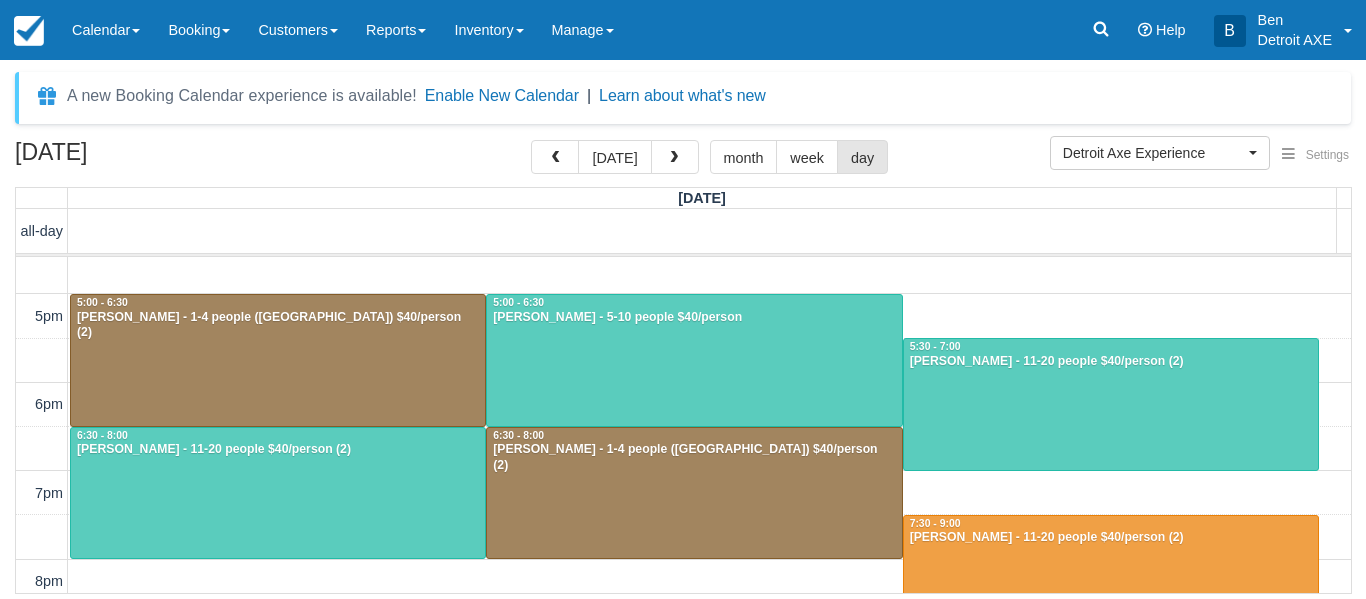 scroll, scrollTop: 407, scrollLeft: 0, axis: vertical 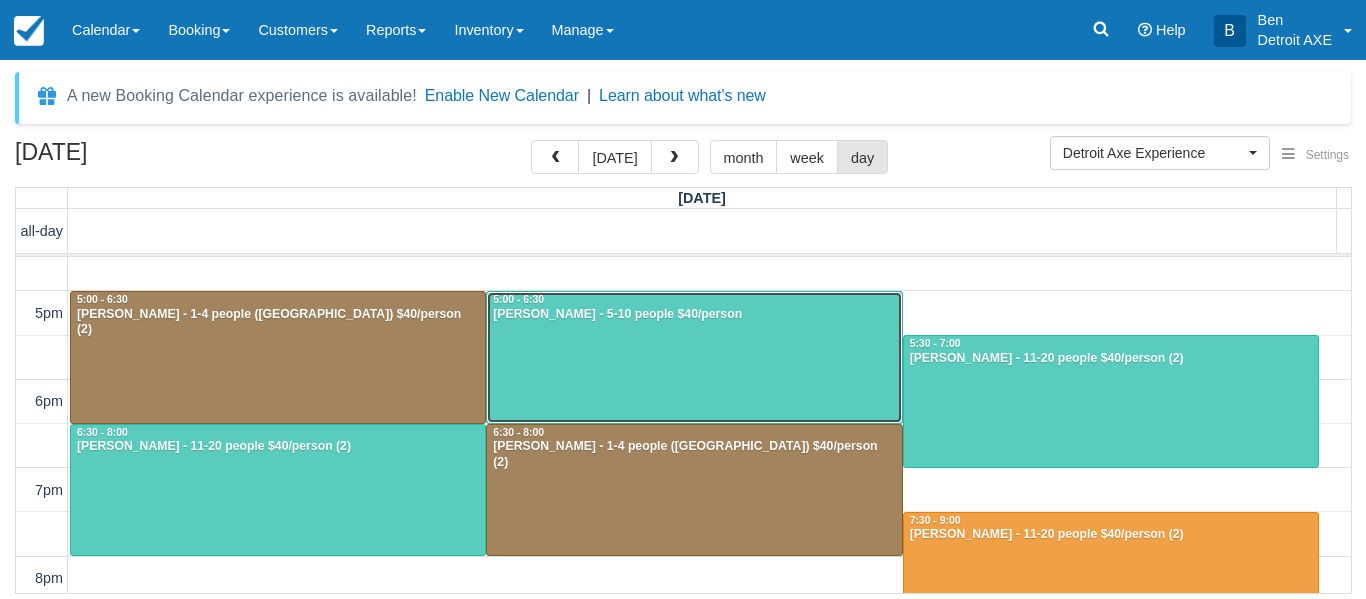 click at bounding box center [694, 357] 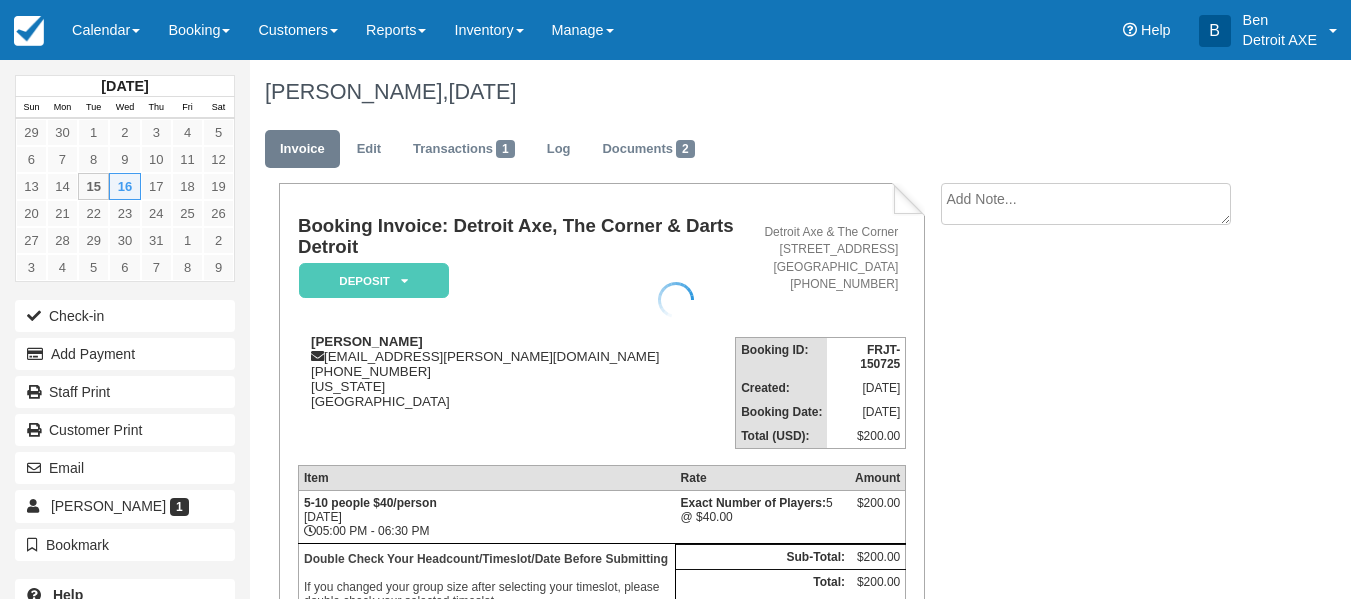 scroll, scrollTop: 0, scrollLeft: 0, axis: both 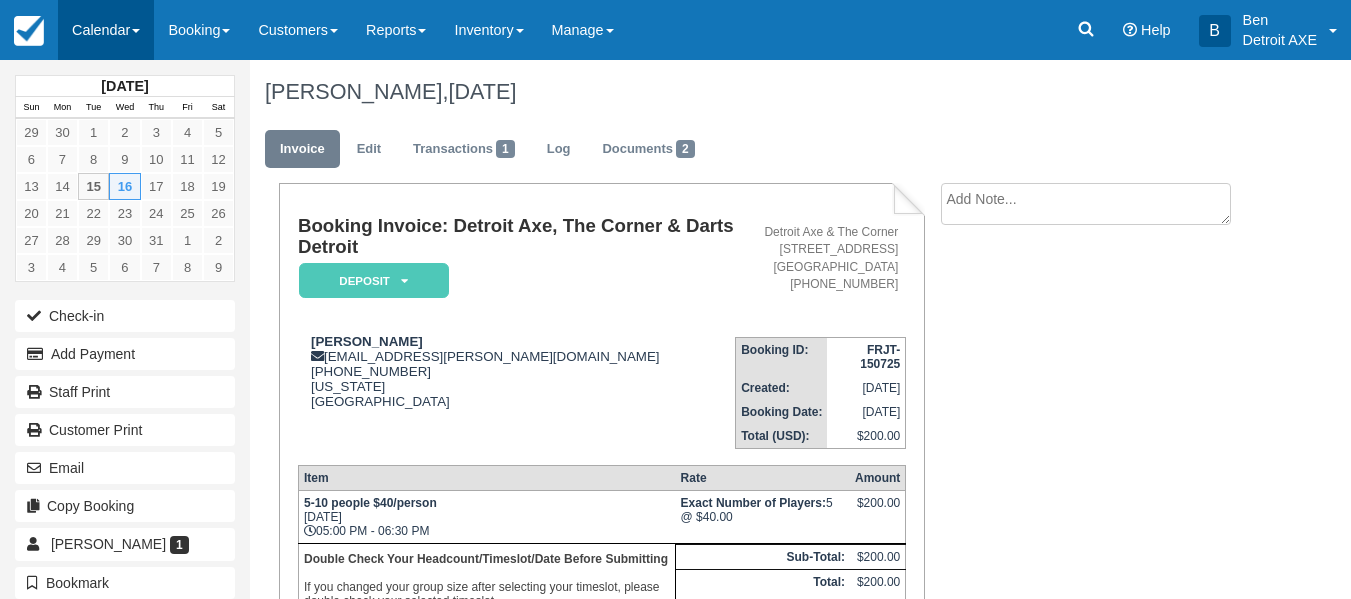 click on "Calendar" at bounding box center (106, 30) 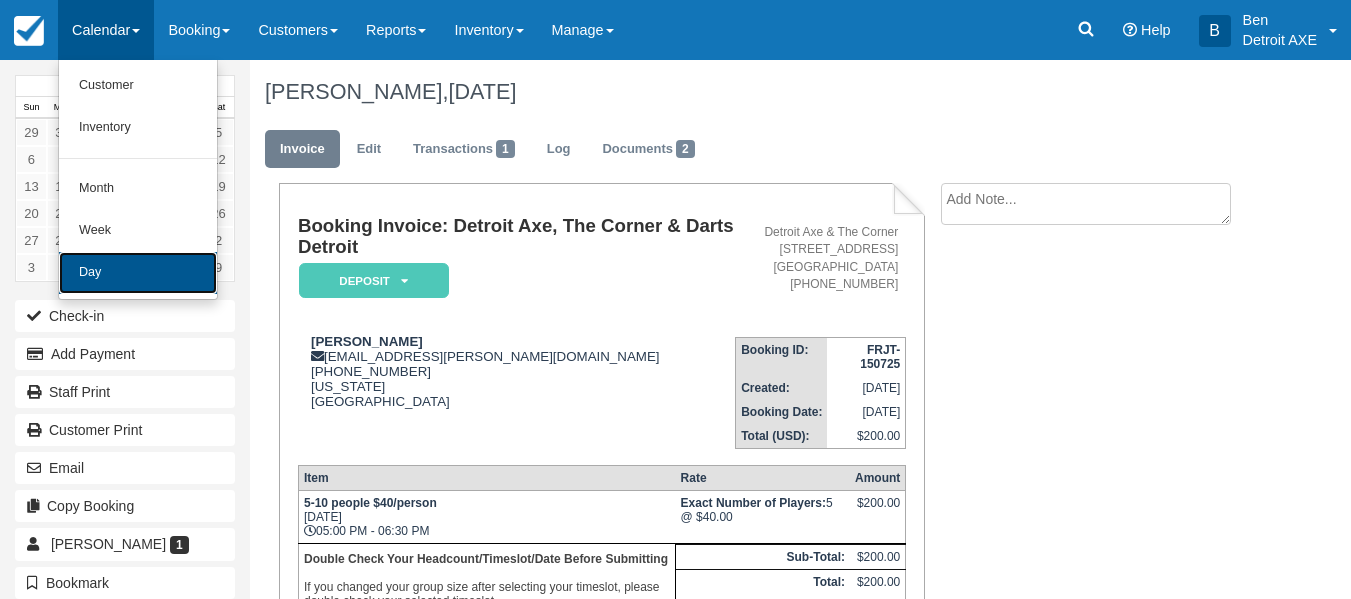 click on "Day" at bounding box center [138, 273] 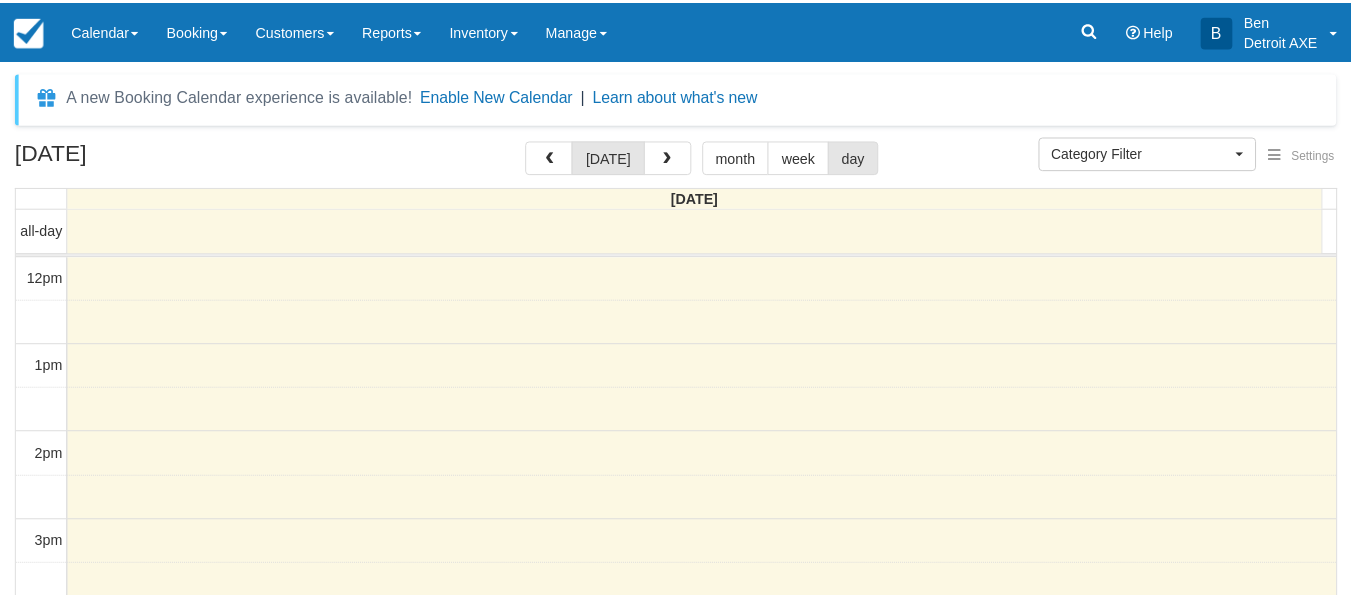 scroll, scrollTop: 0, scrollLeft: 0, axis: both 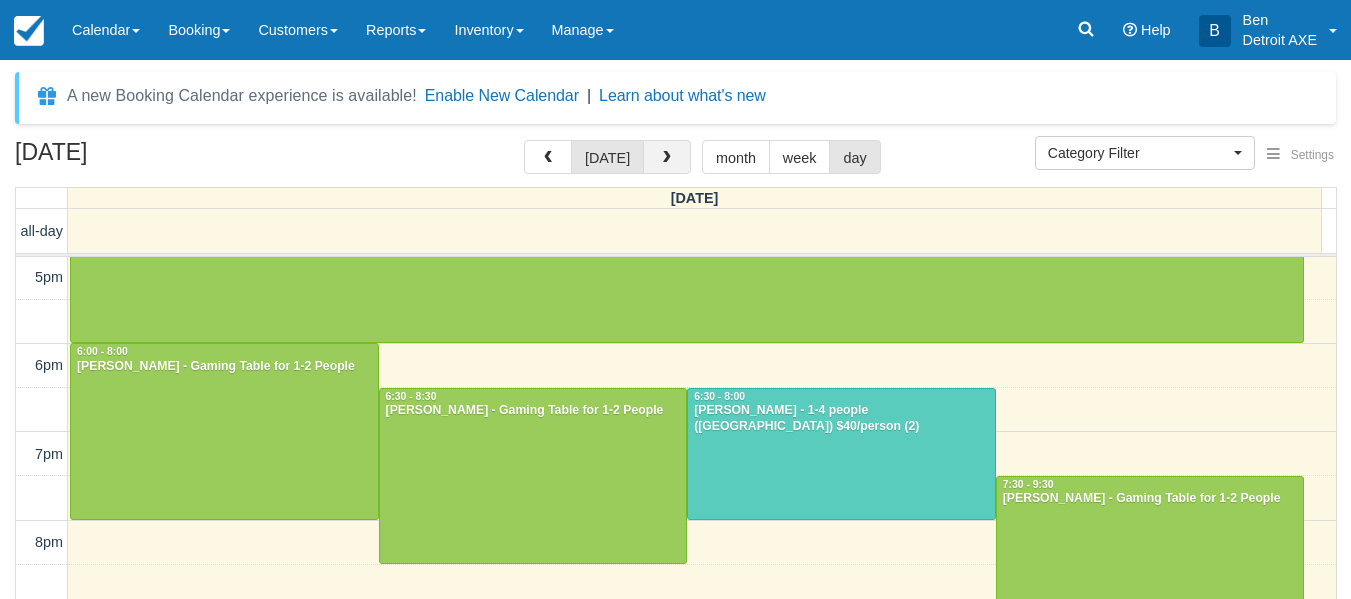 click at bounding box center (667, 157) 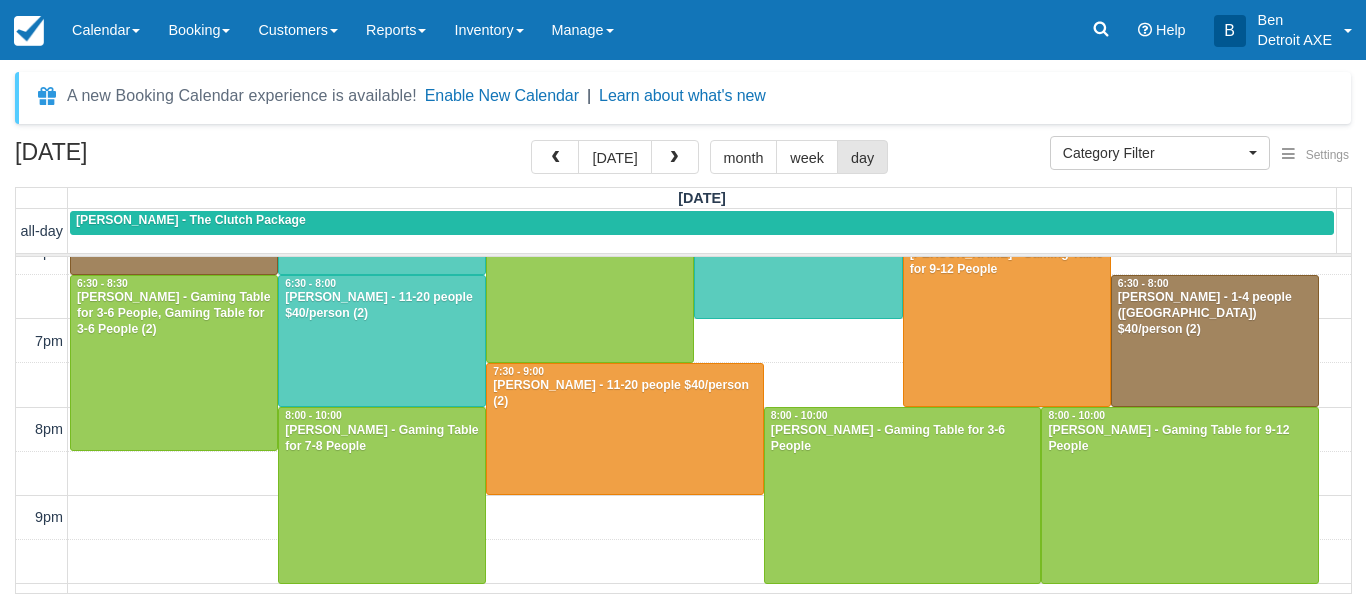scroll, scrollTop: 445, scrollLeft: 0, axis: vertical 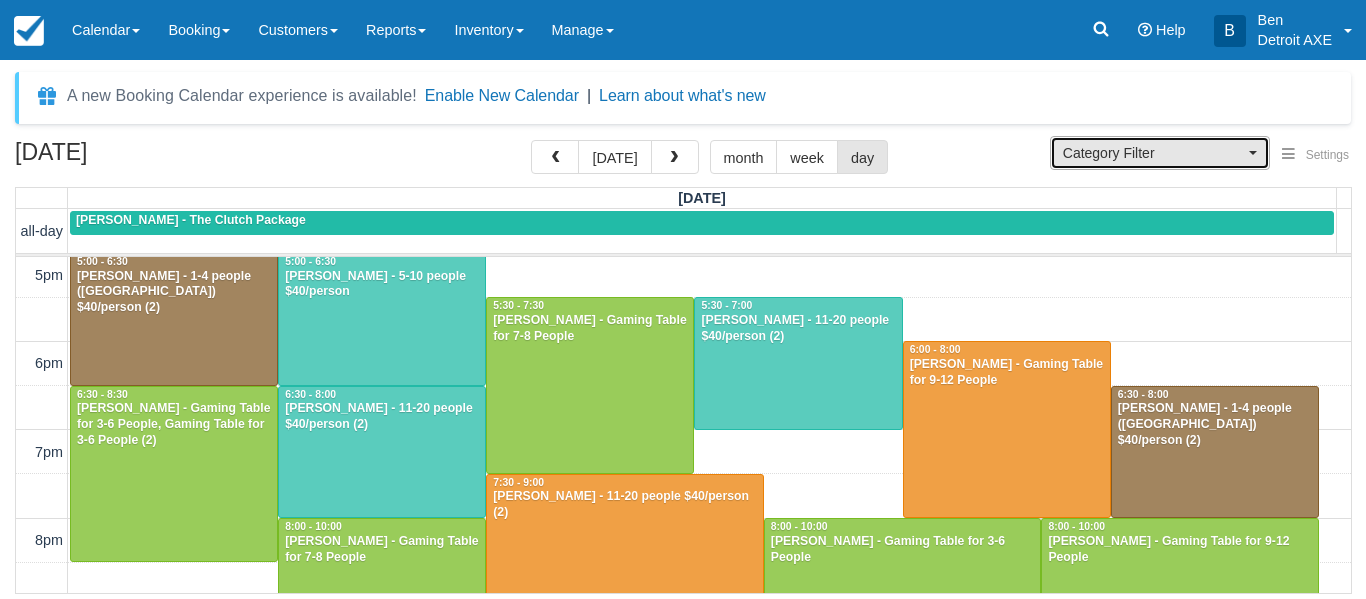click on "Category Filter" at bounding box center (1160, 153) 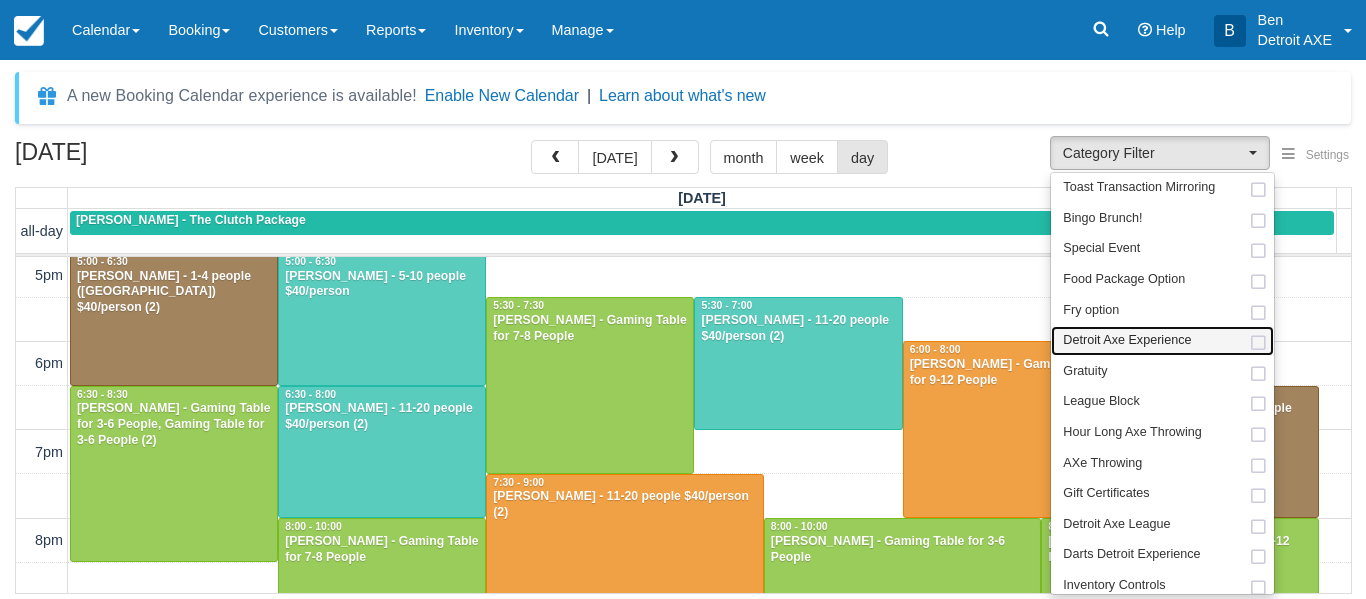 click on "Detroit Axe Experience" at bounding box center [1127, 341] 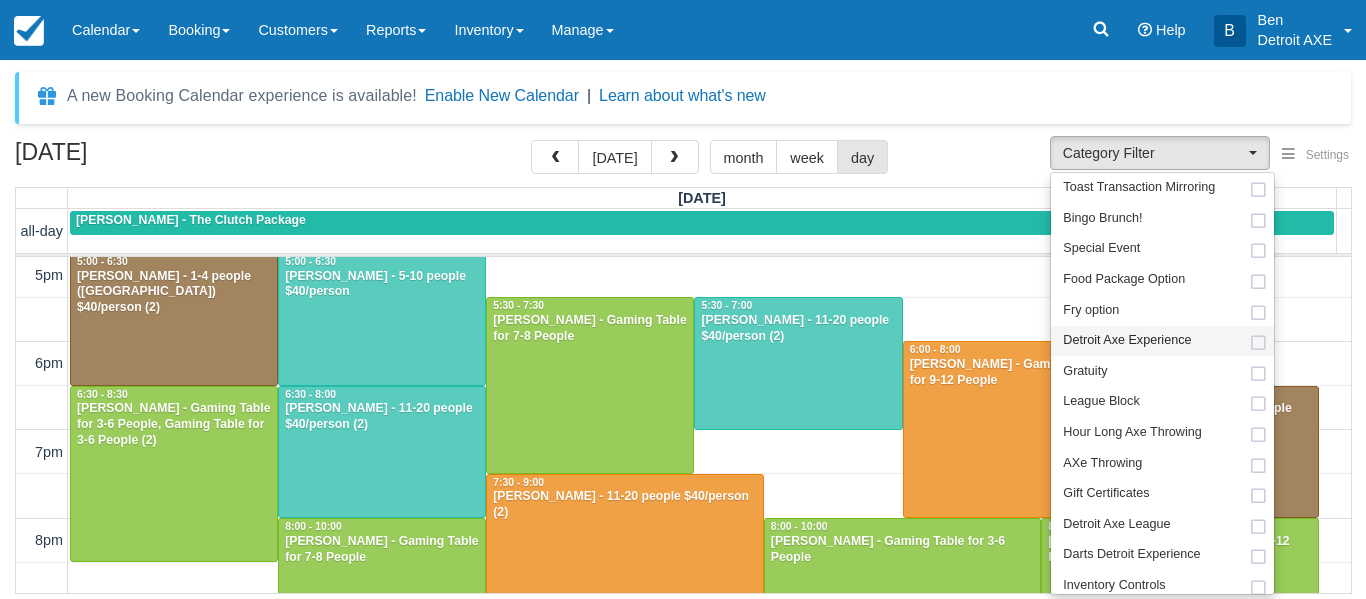 select on "14" 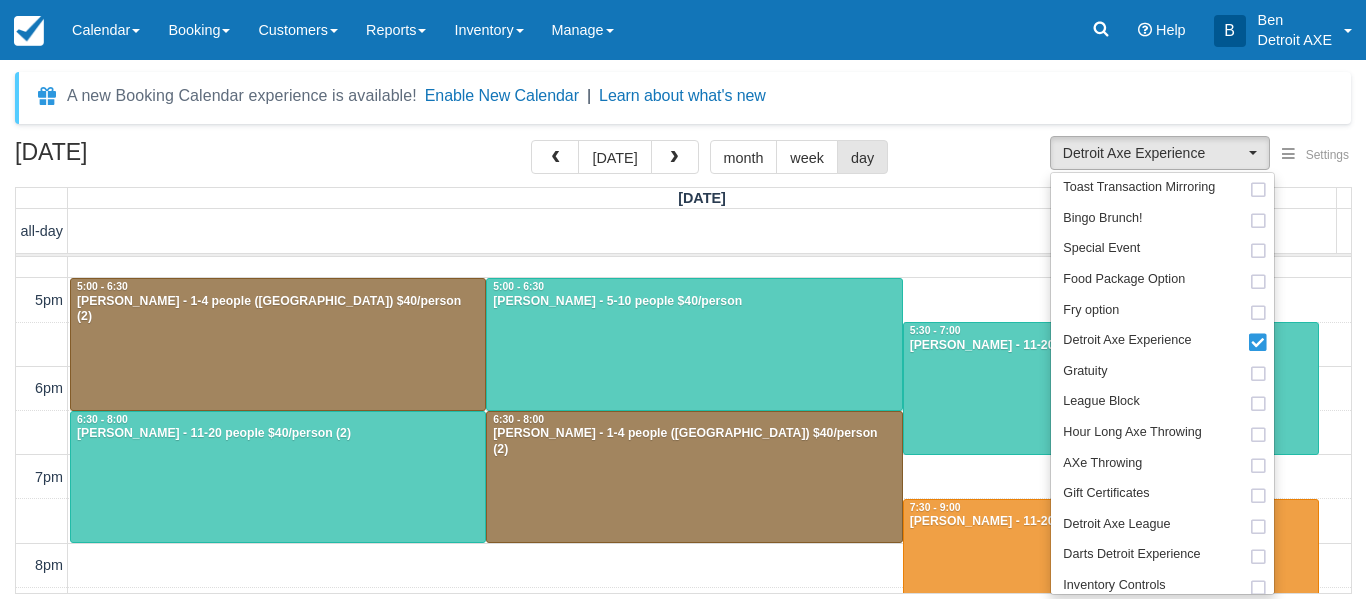 scroll, scrollTop: 419, scrollLeft: 0, axis: vertical 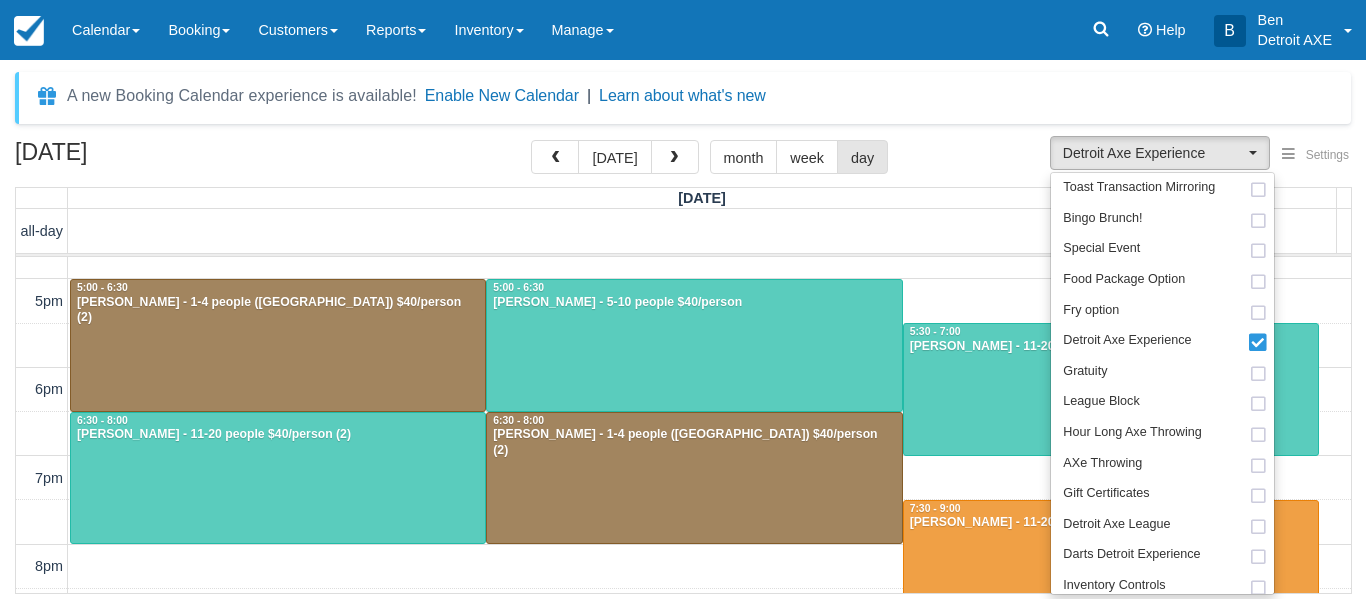 click on "A new Booking Calendar experience is available!   Enable New Calendar | Learn about what's new" at bounding box center (683, 98) 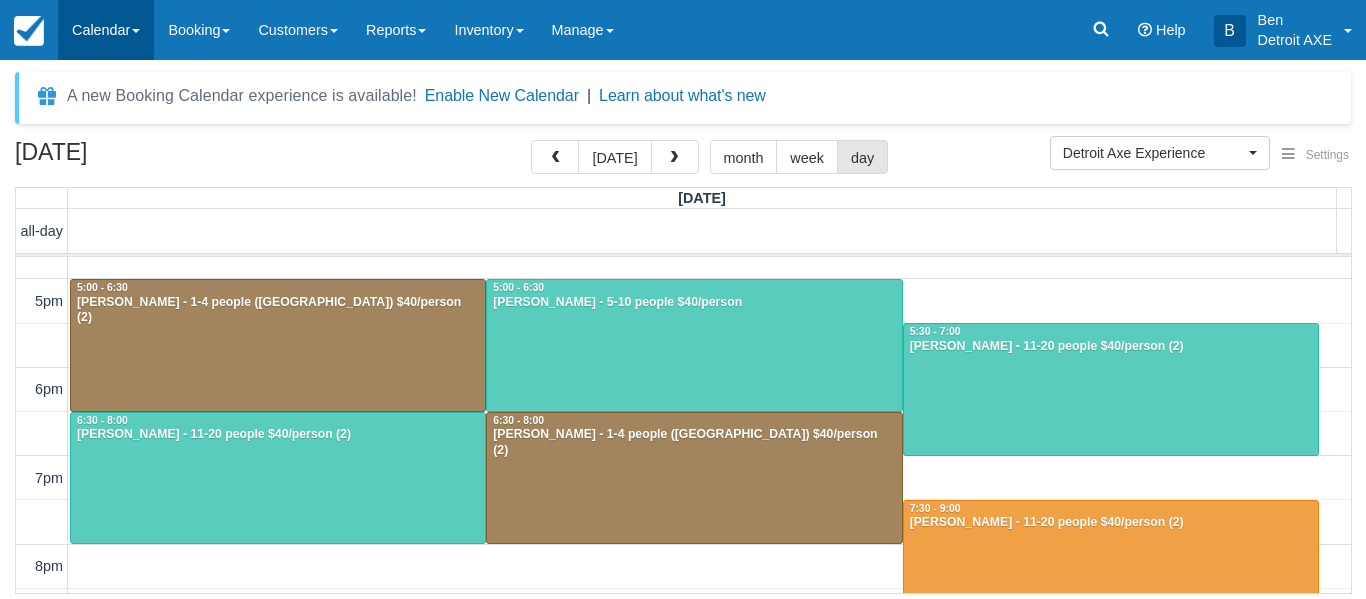 click on "Calendar" at bounding box center [106, 30] 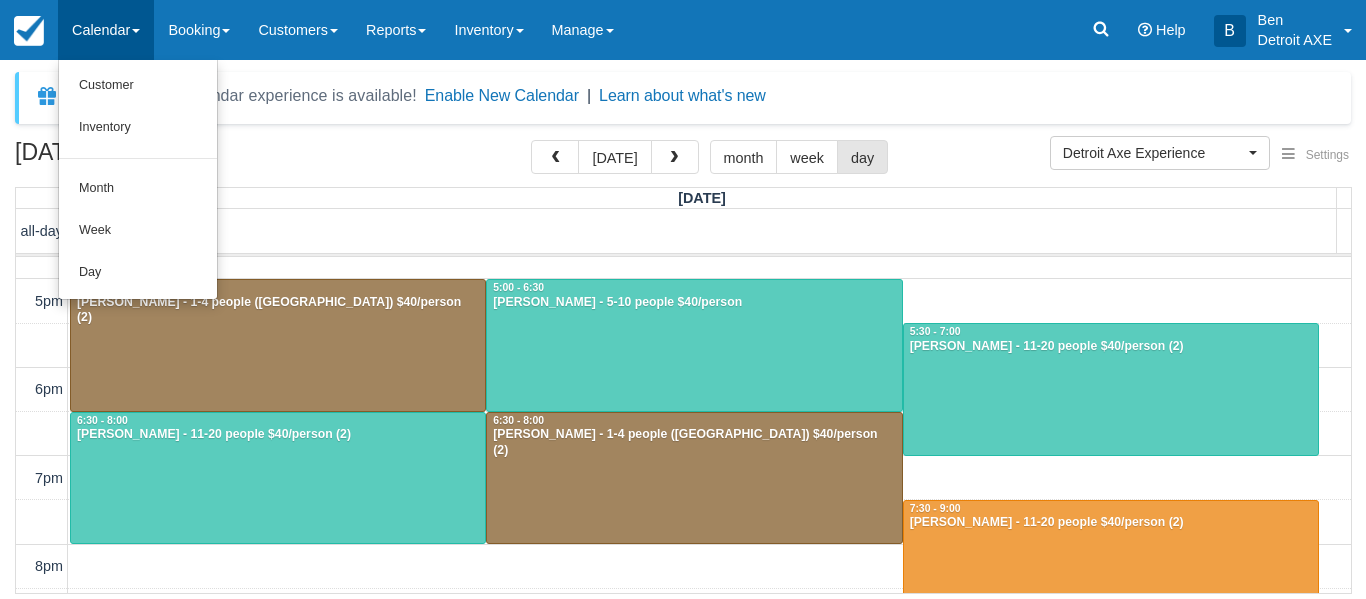 click on "Calendar" at bounding box center [106, 30] 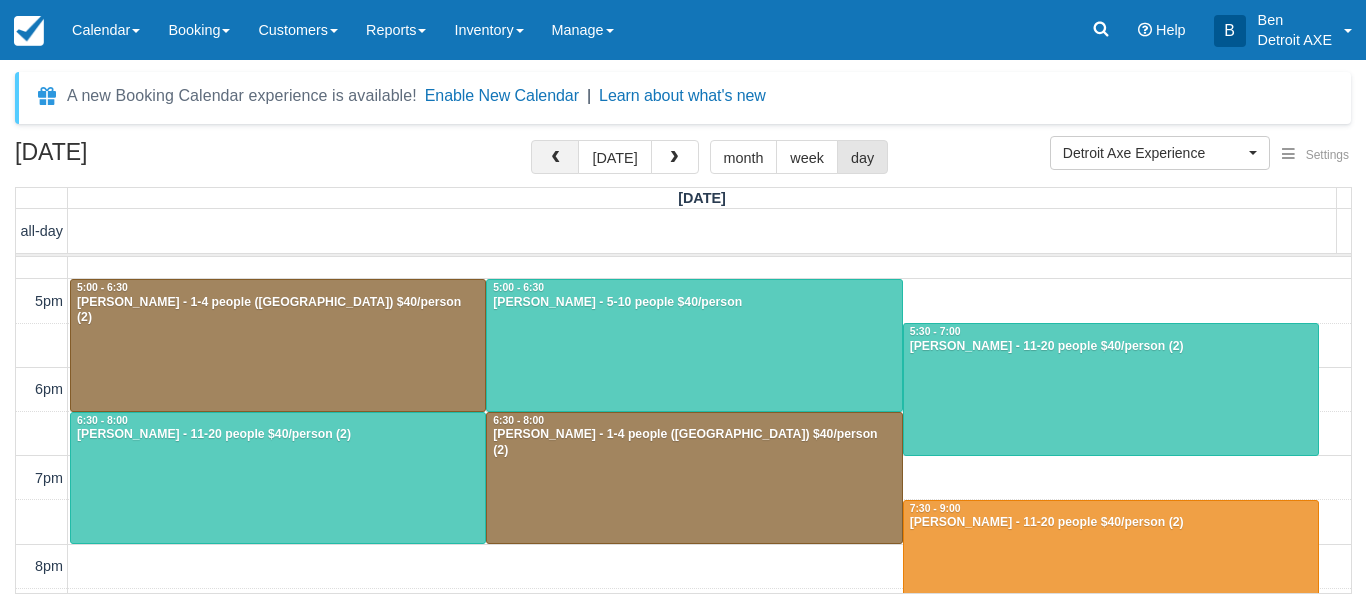 click at bounding box center (555, 157) 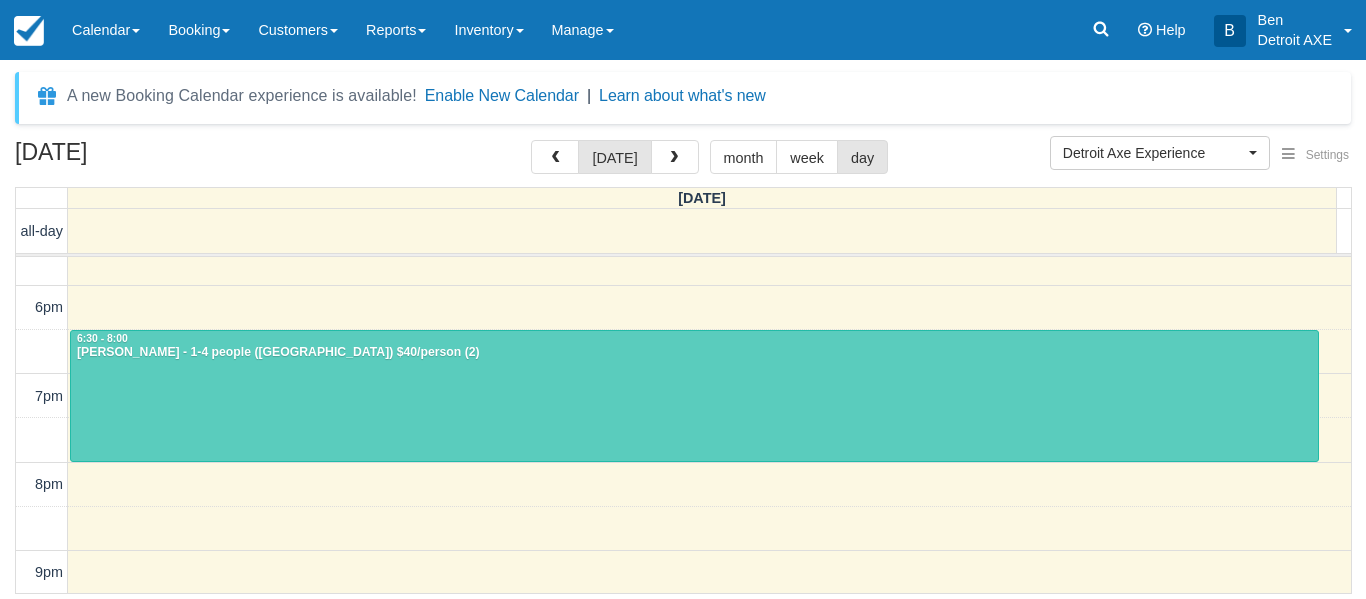 scroll, scrollTop: 501, scrollLeft: 0, axis: vertical 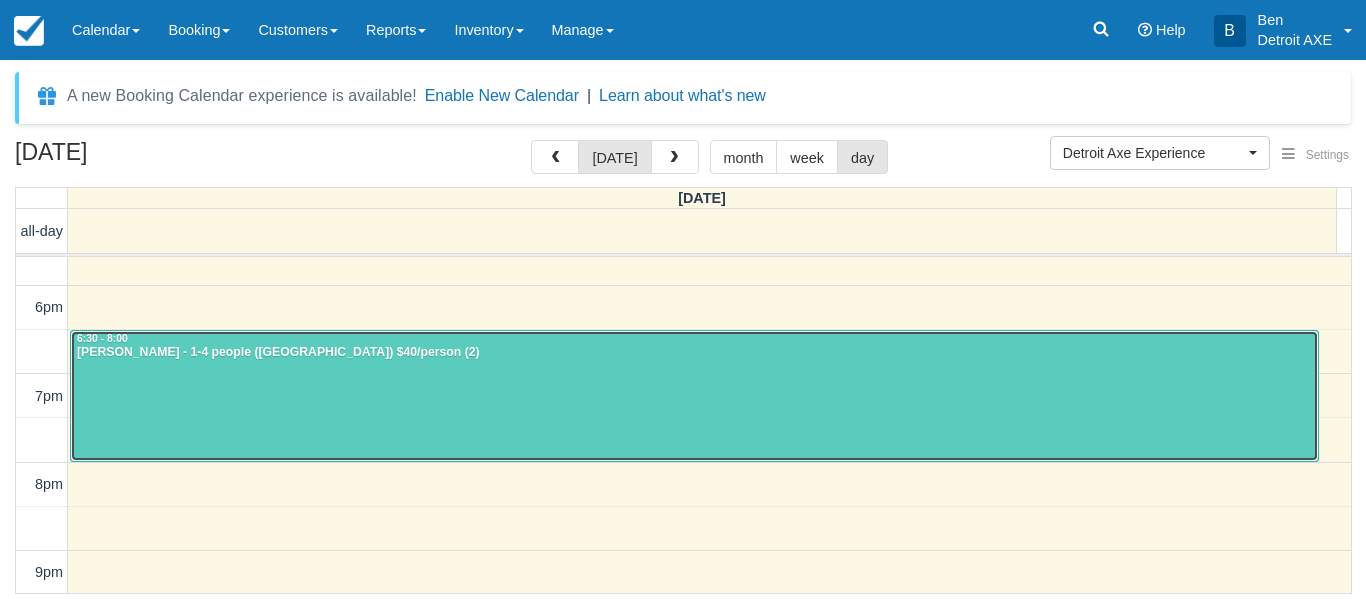 click at bounding box center [694, 396] 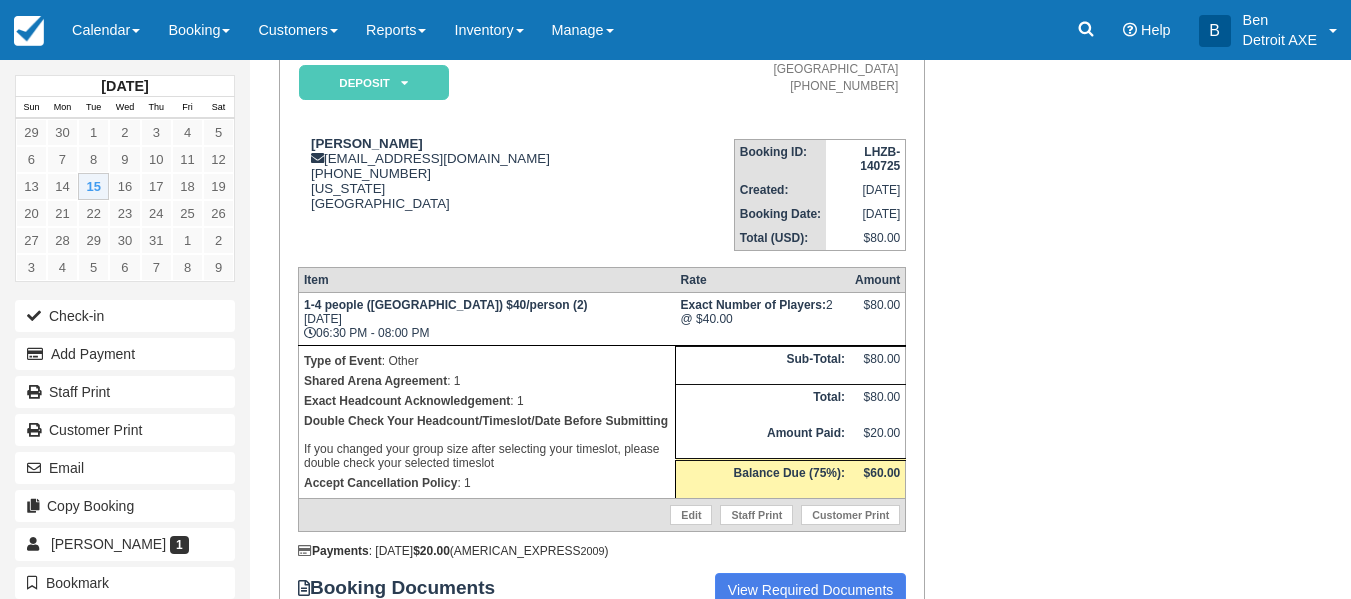 scroll, scrollTop: 200, scrollLeft: 0, axis: vertical 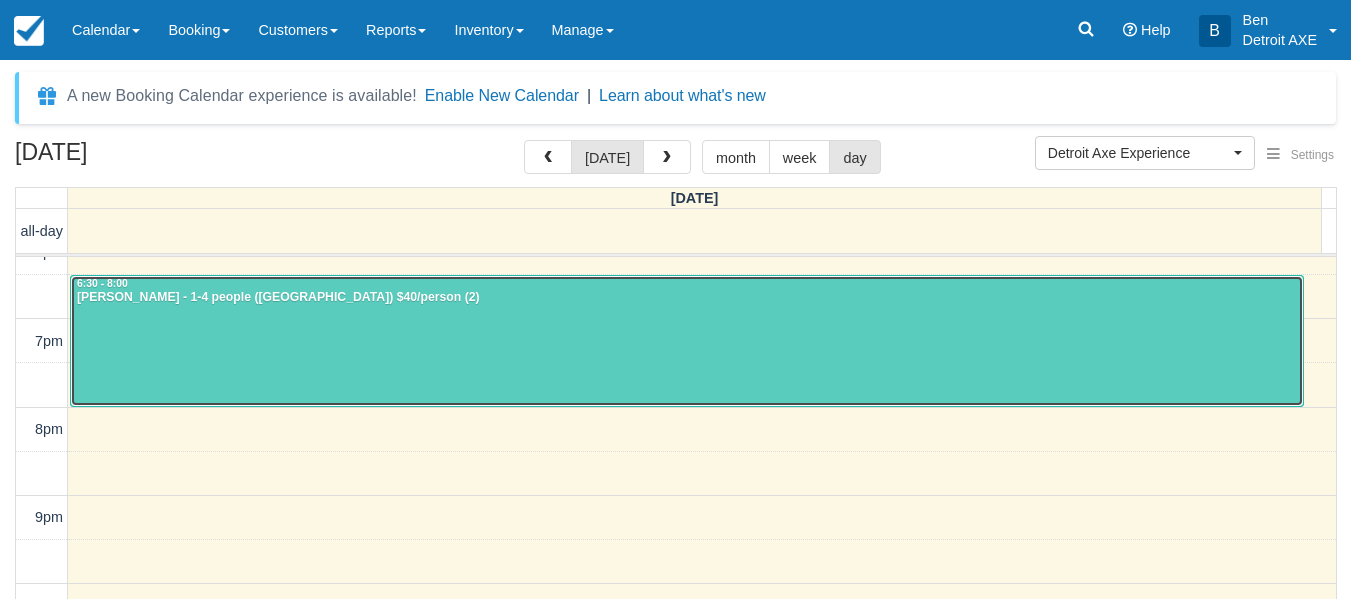 click at bounding box center (687, 341) 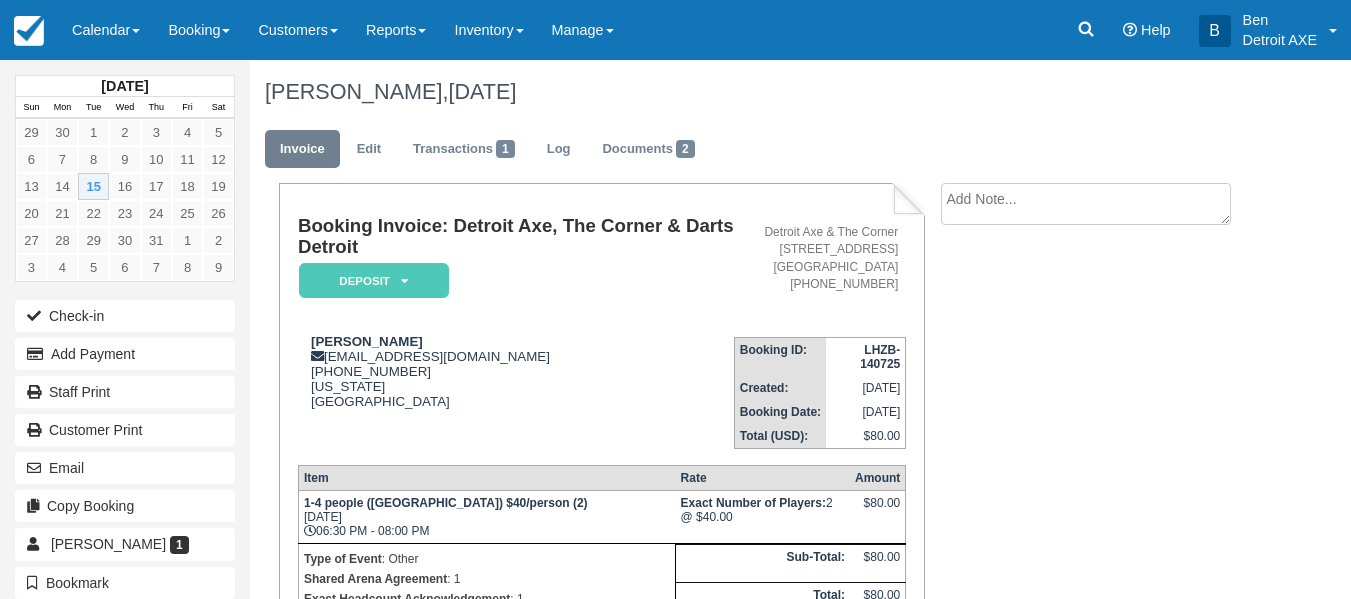 scroll, scrollTop: 98, scrollLeft: 0, axis: vertical 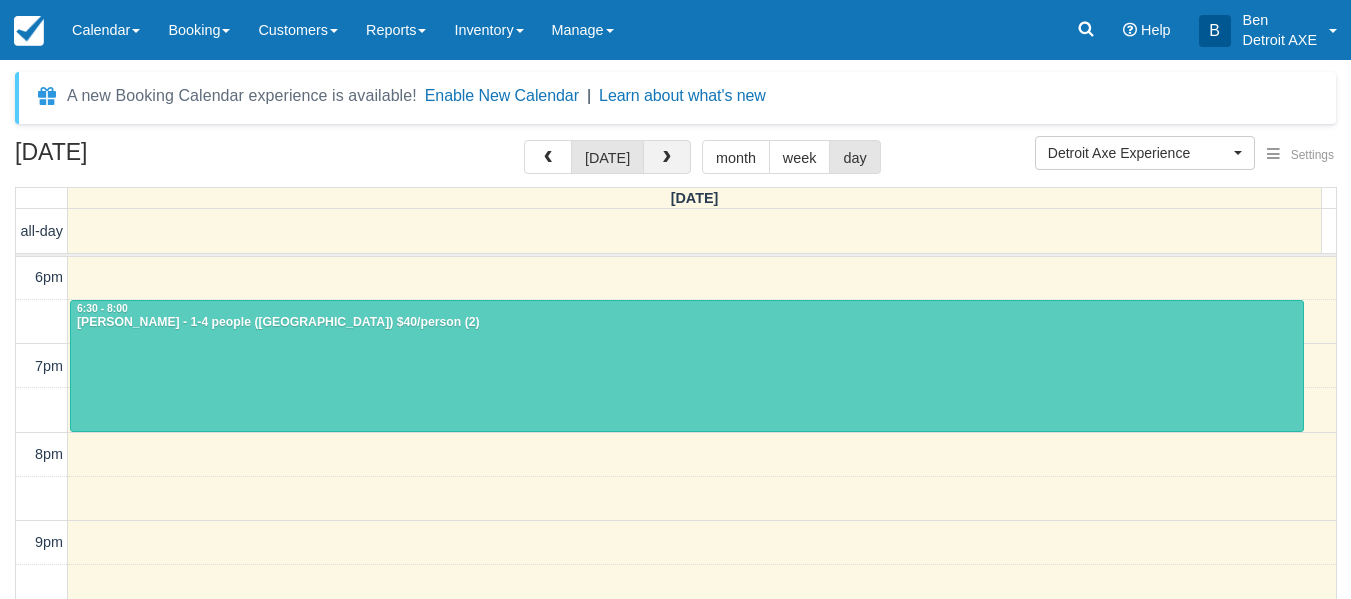 click at bounding box center (667, 157) 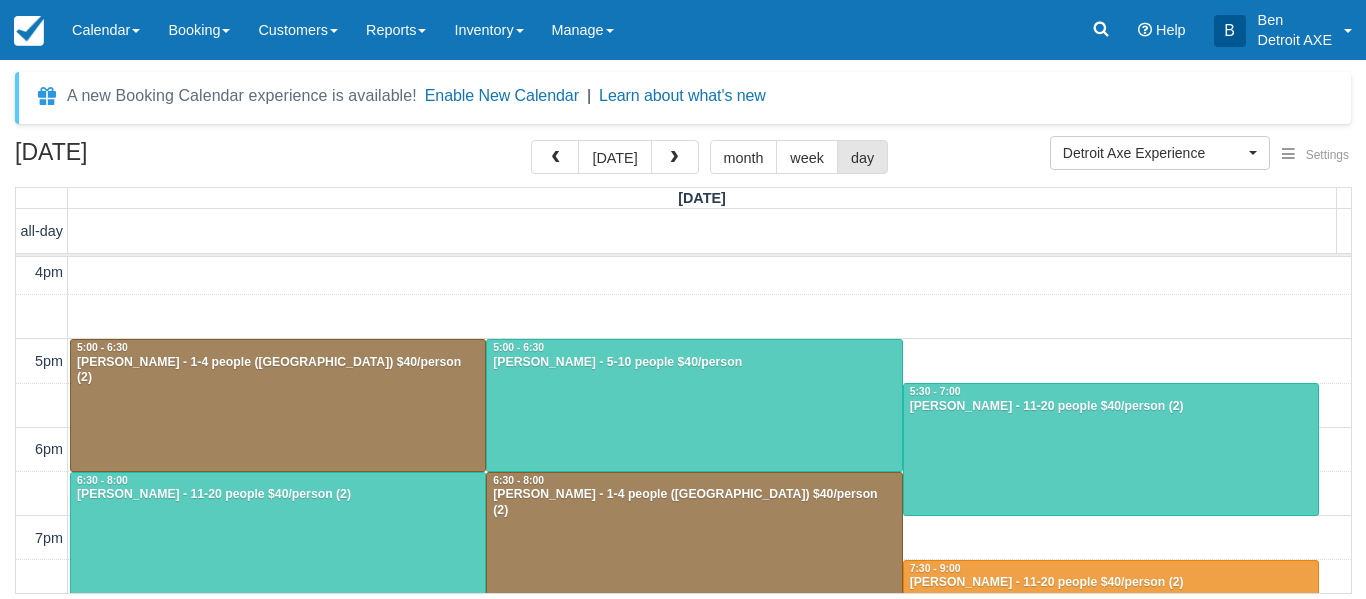 scroll, scrollTop: 360, scrollLeft: 0, axis: vertical 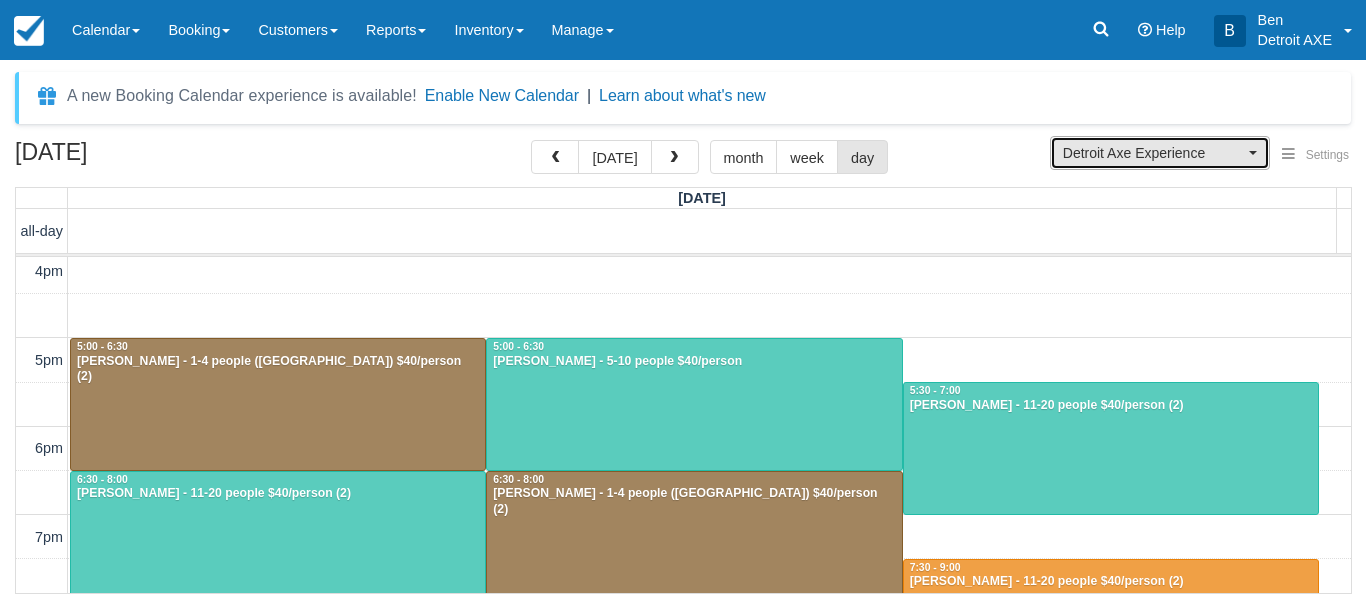 click on "Detroit Axe Experience" at bounding box center (1153, 153) 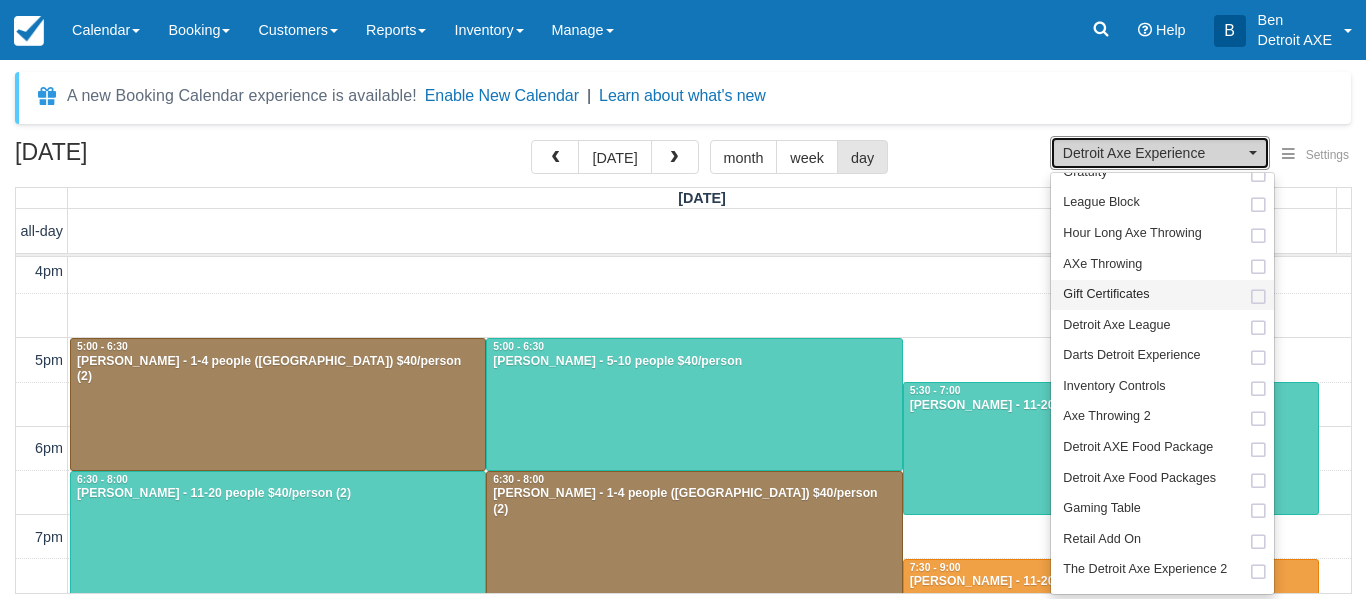 scroll, scrollTop: 221, scrollLeft: 0, axis: vertical 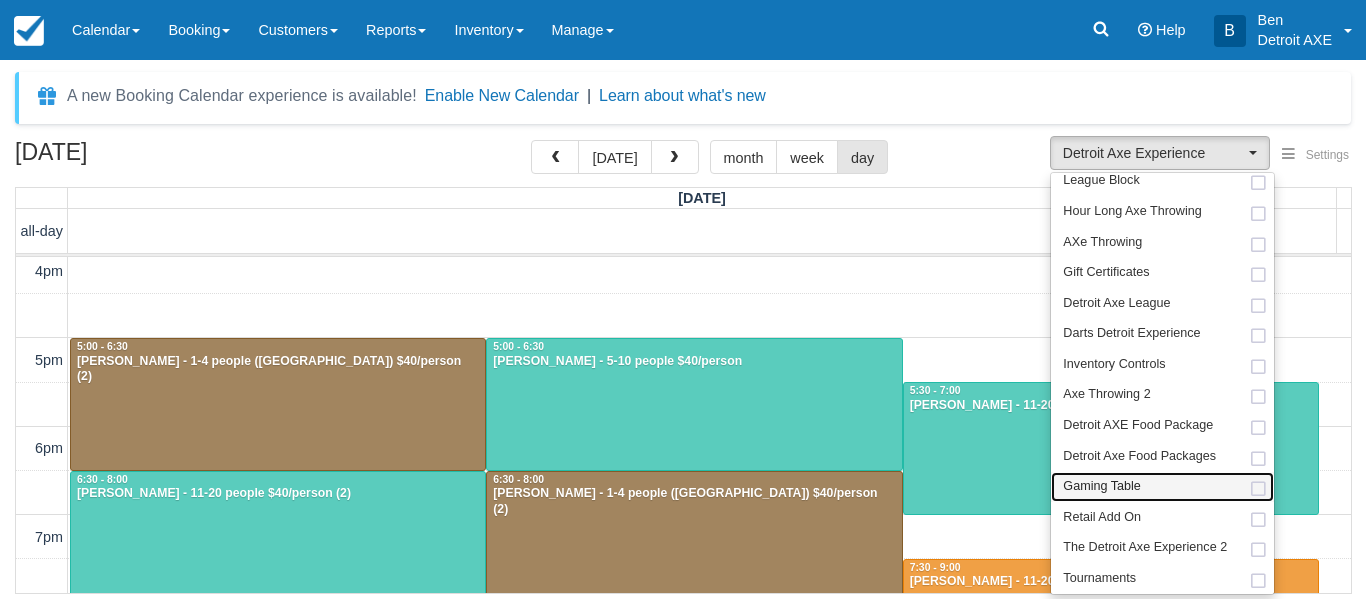 click on "Gaming Table" at bounding box center (1162, 487) 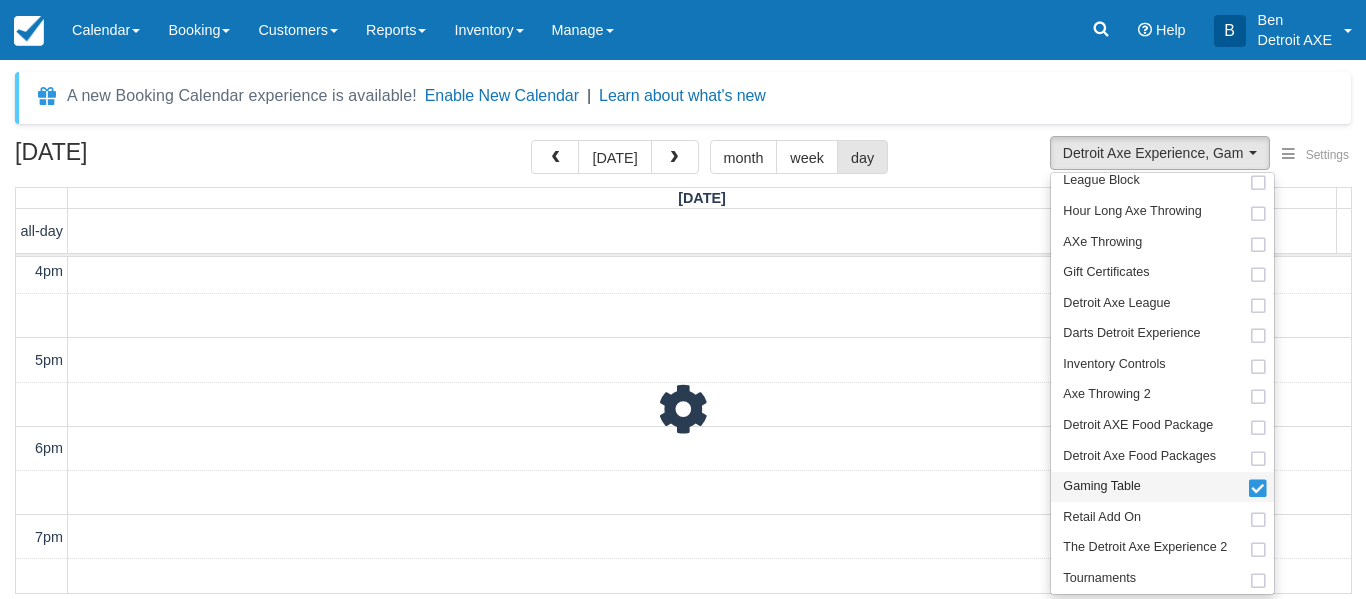 scroll, scrollTop: 76, scrollLeft: 0, axis: vertical 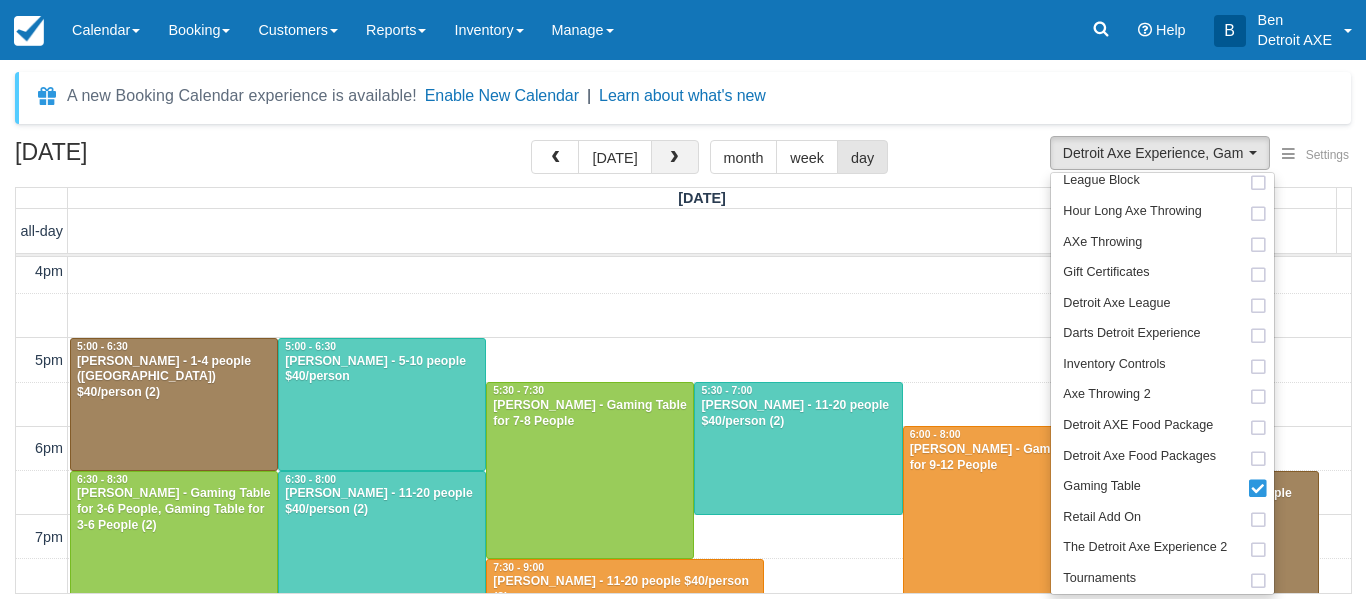 click at bounding box center [674, 158] 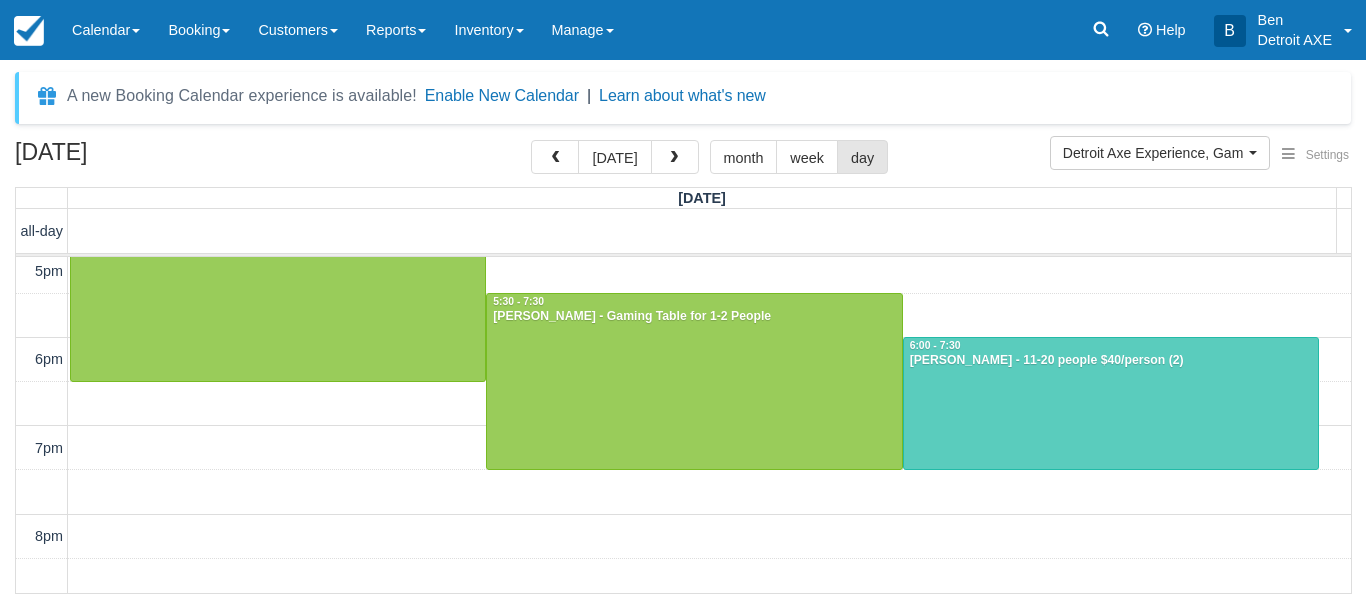 scroll, scrollTop: 450, scrollLeft: 0, axis: vertical 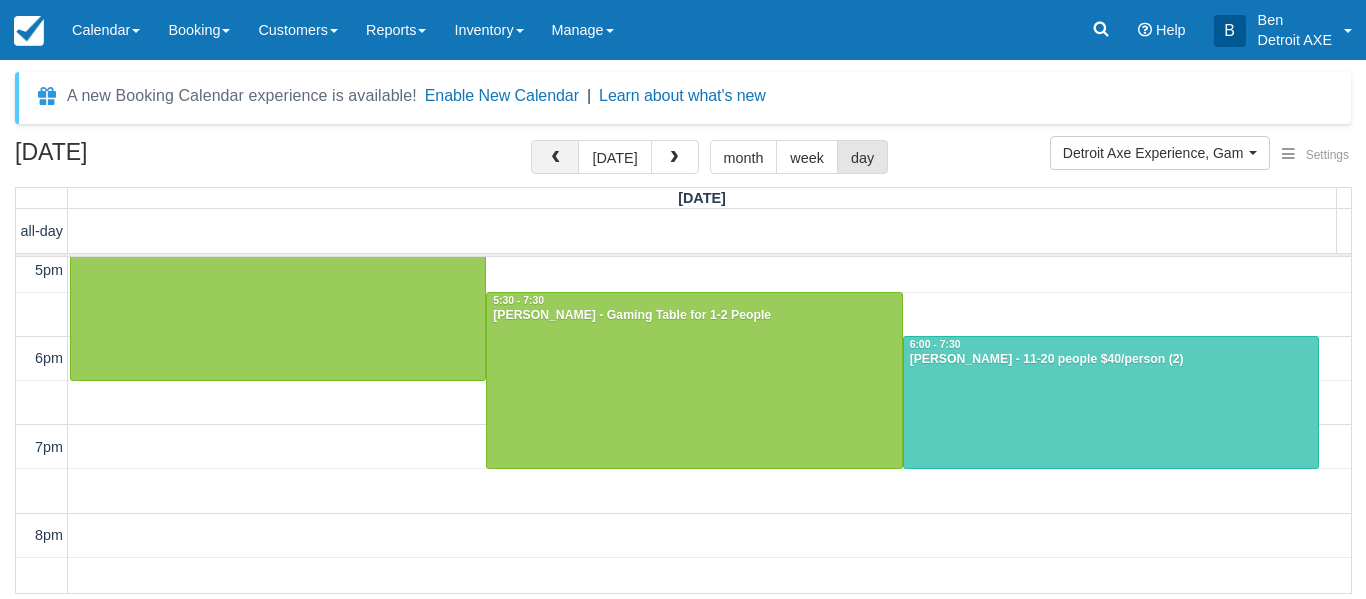 click at bounding box center (555, 157) 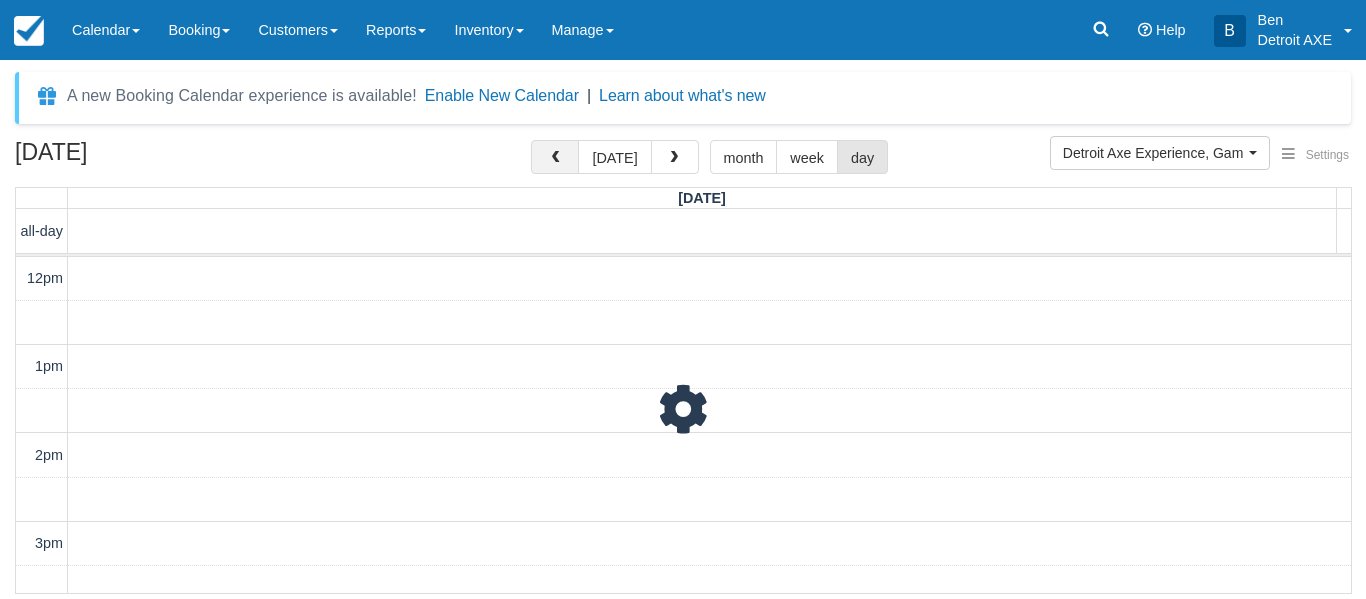 click at bounding box center [555, 157] 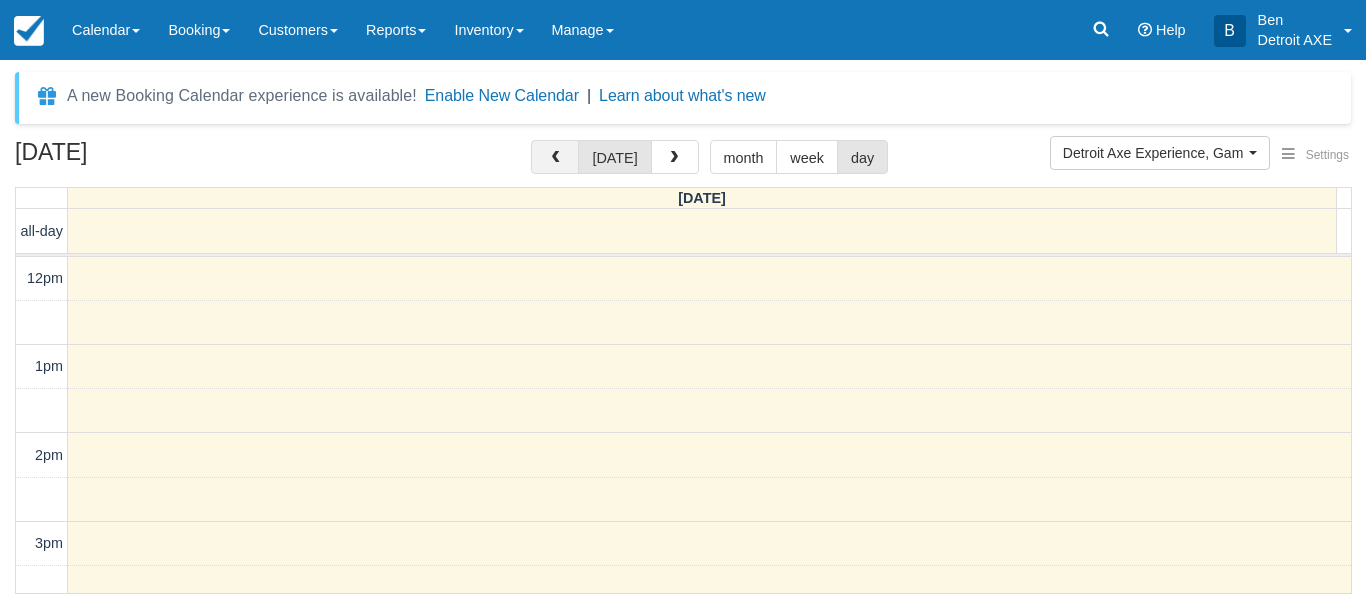 scroll, scrollTop: 531, scrollLeft: 0, axis: vertical 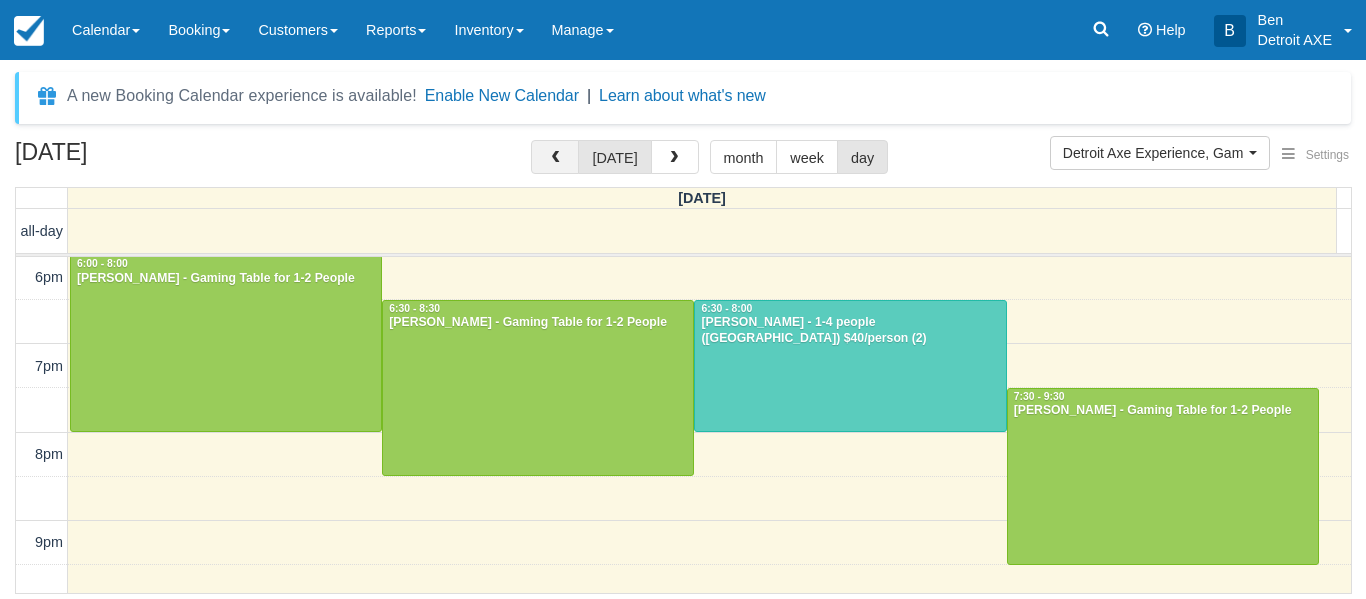click at bounding box center (555, 157) 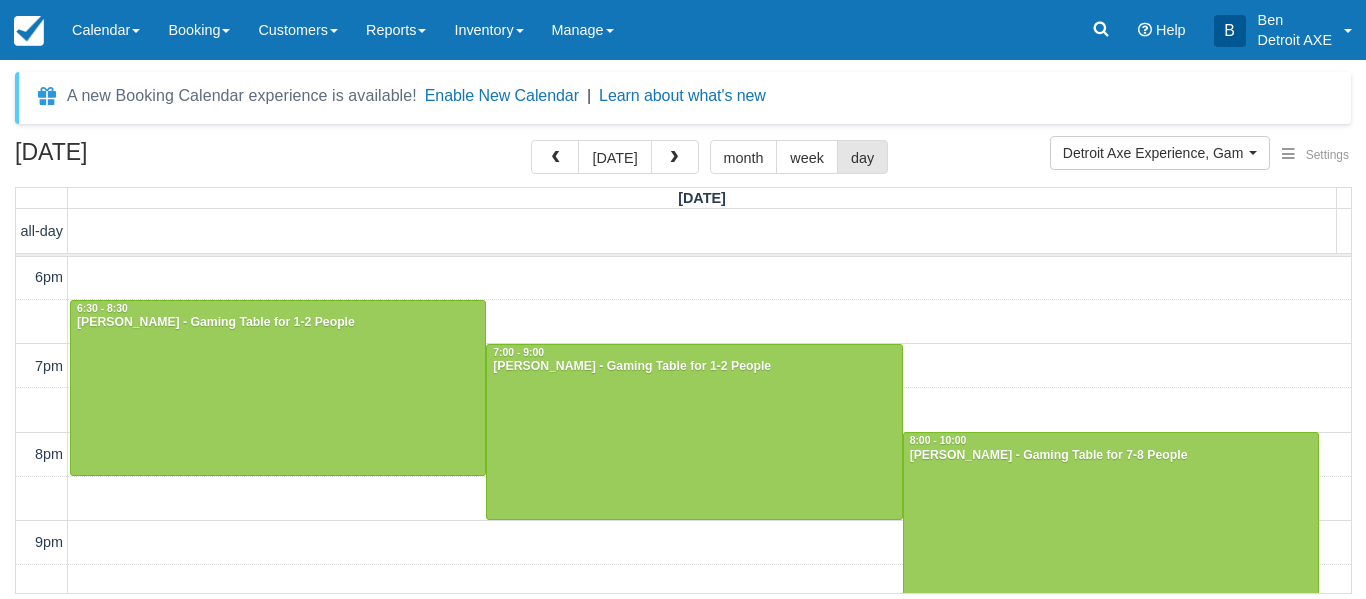 scroll, scrollTop: 679, scrollLeft: 0, axis: vertical 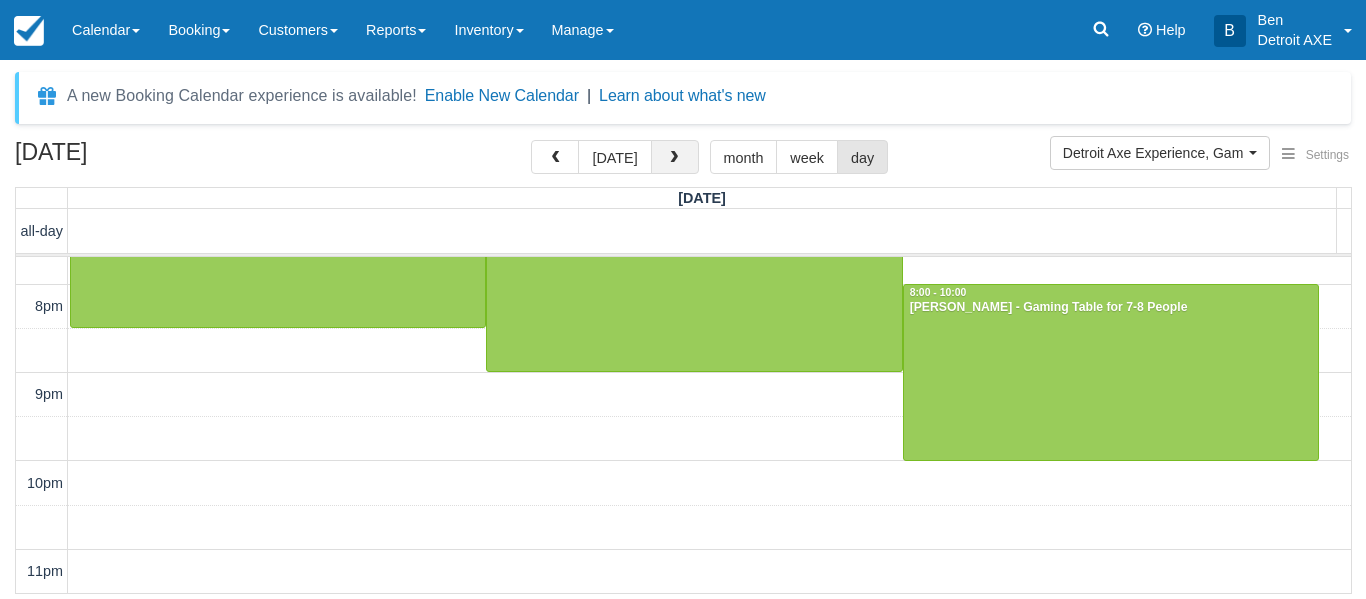 click at bounding box center (675, 157) 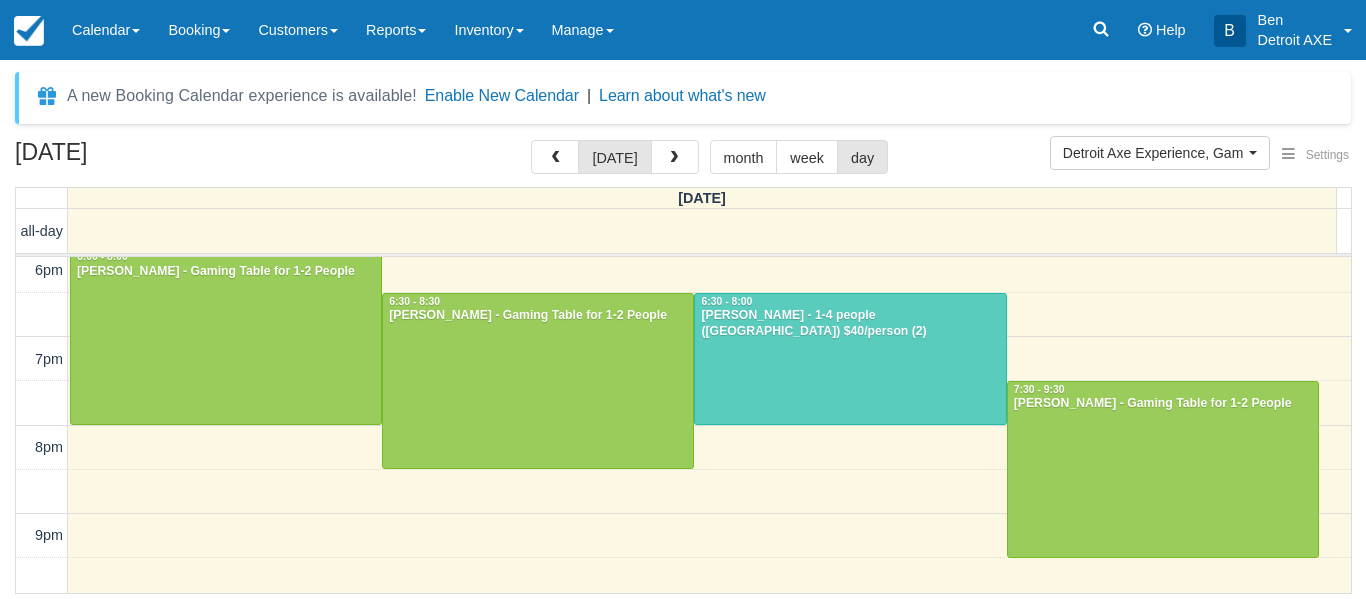 scroll, scrollTop: 539, scrollLeft: 0, axis: vertical 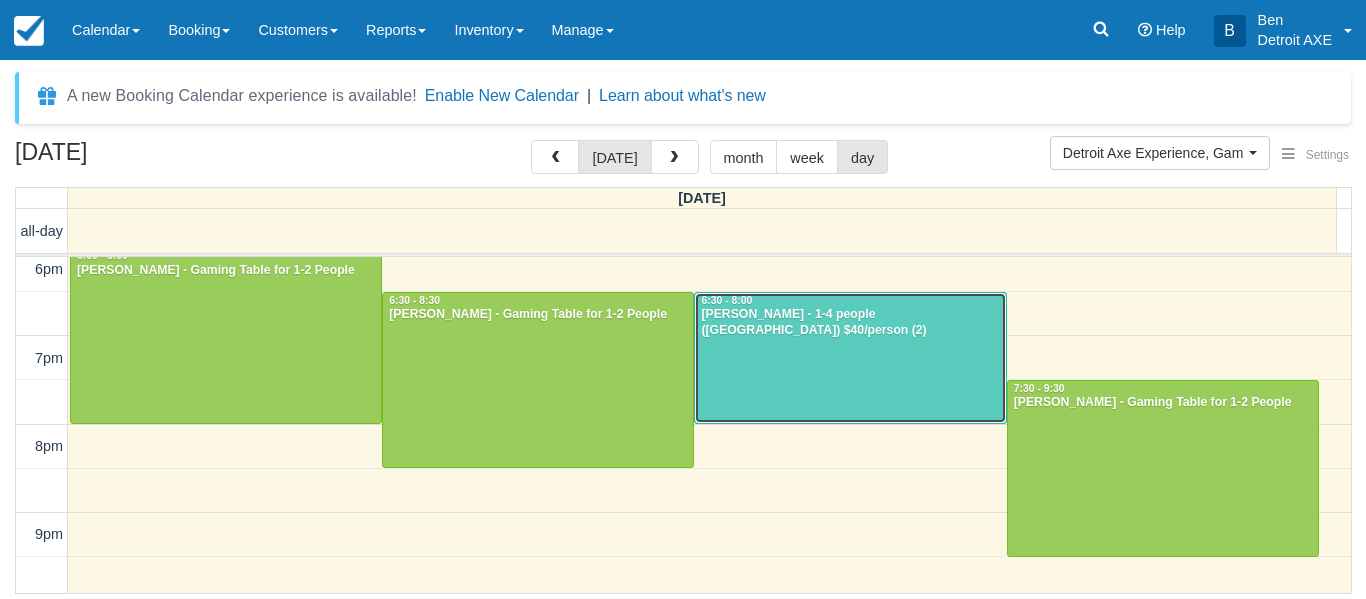 click at bounding box center (850, 358) 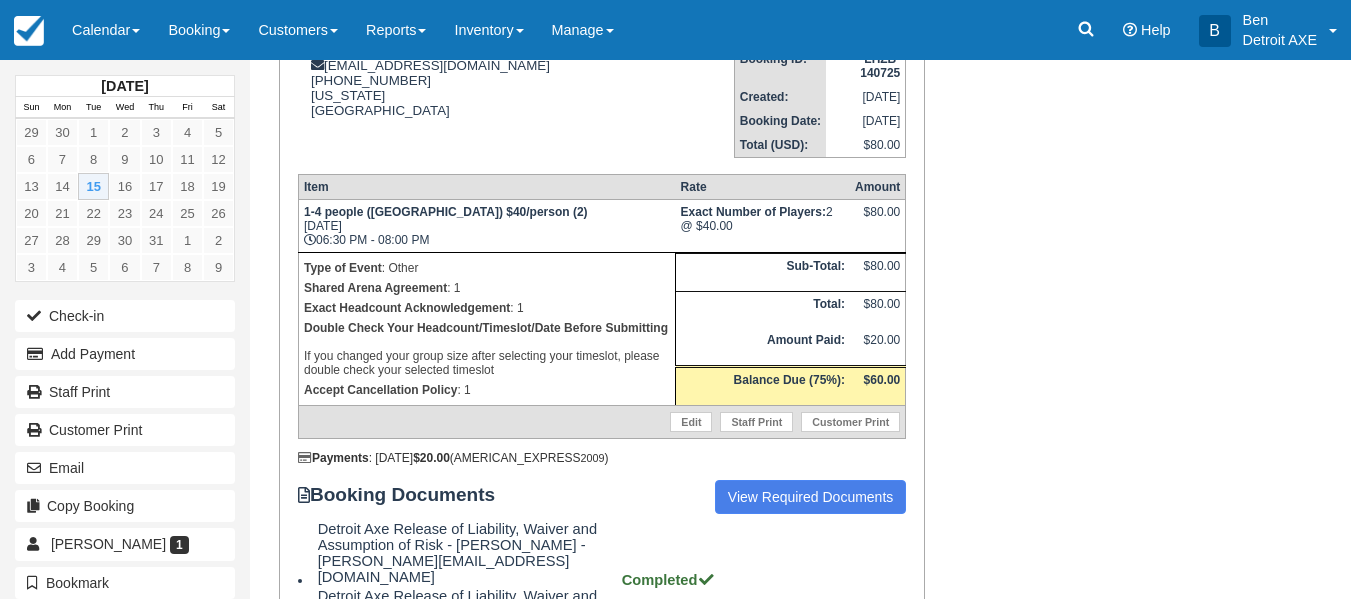 scroll, scrollTop: 407, scrollLeft: 0, axis: vertical 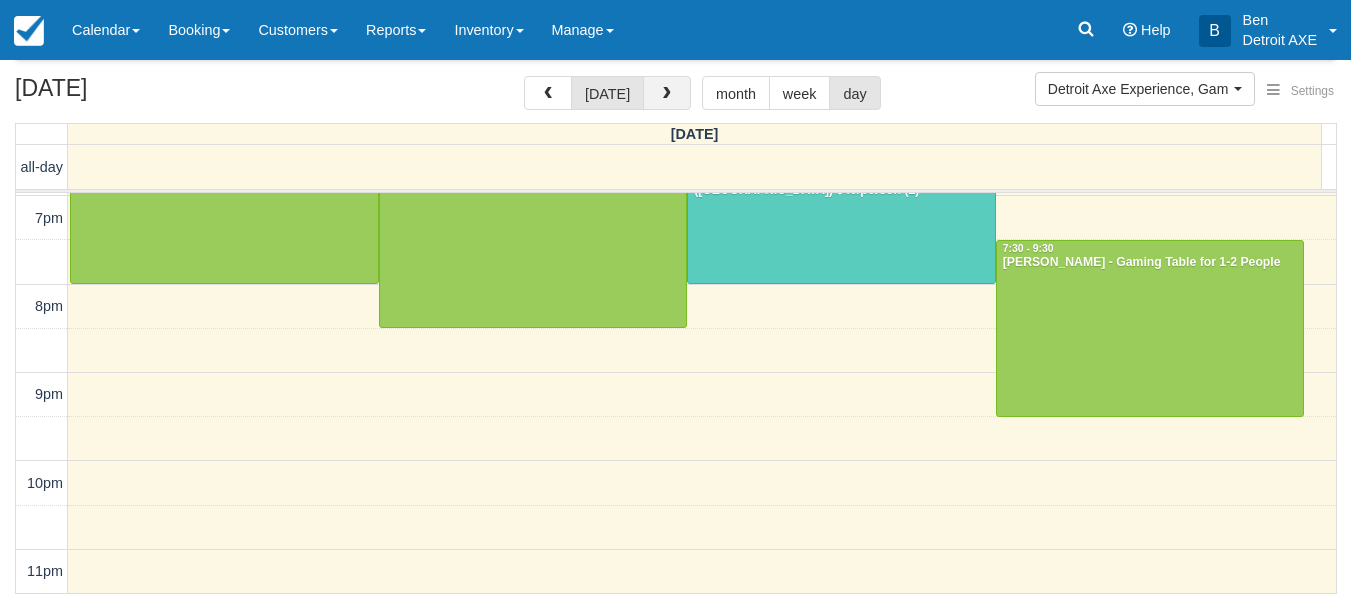 click at bounding box center [667, 93] 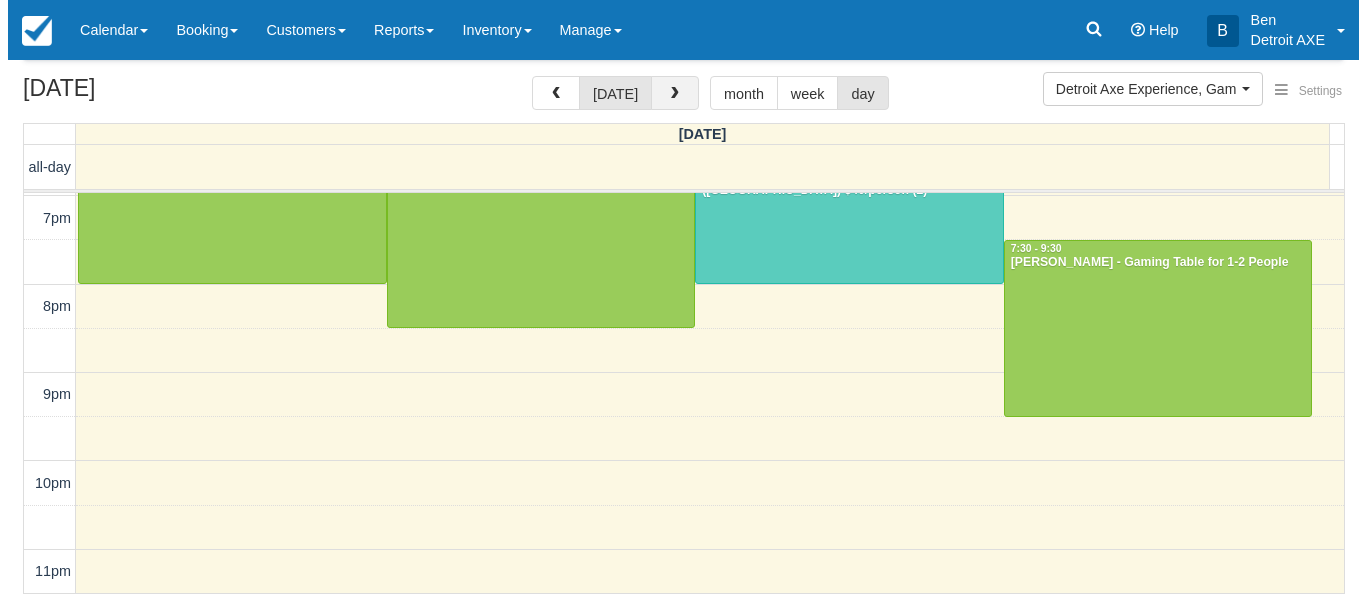 scroll, scrollTop: 0, scrollLeft: 0, axis: both 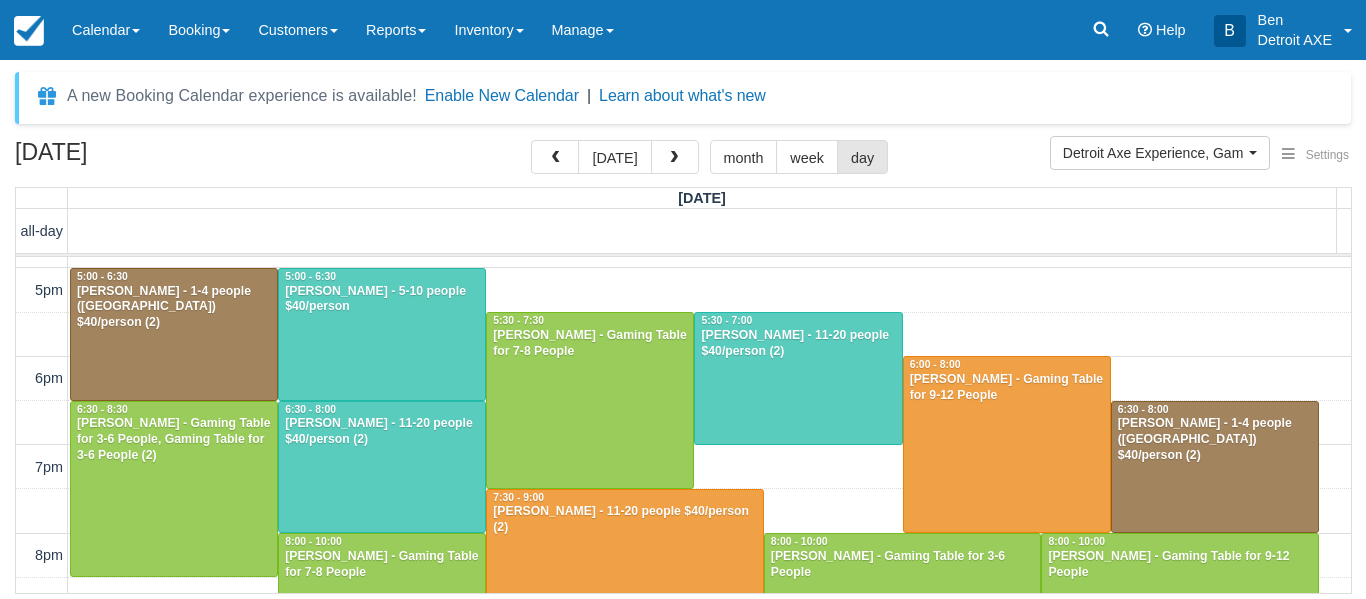 type 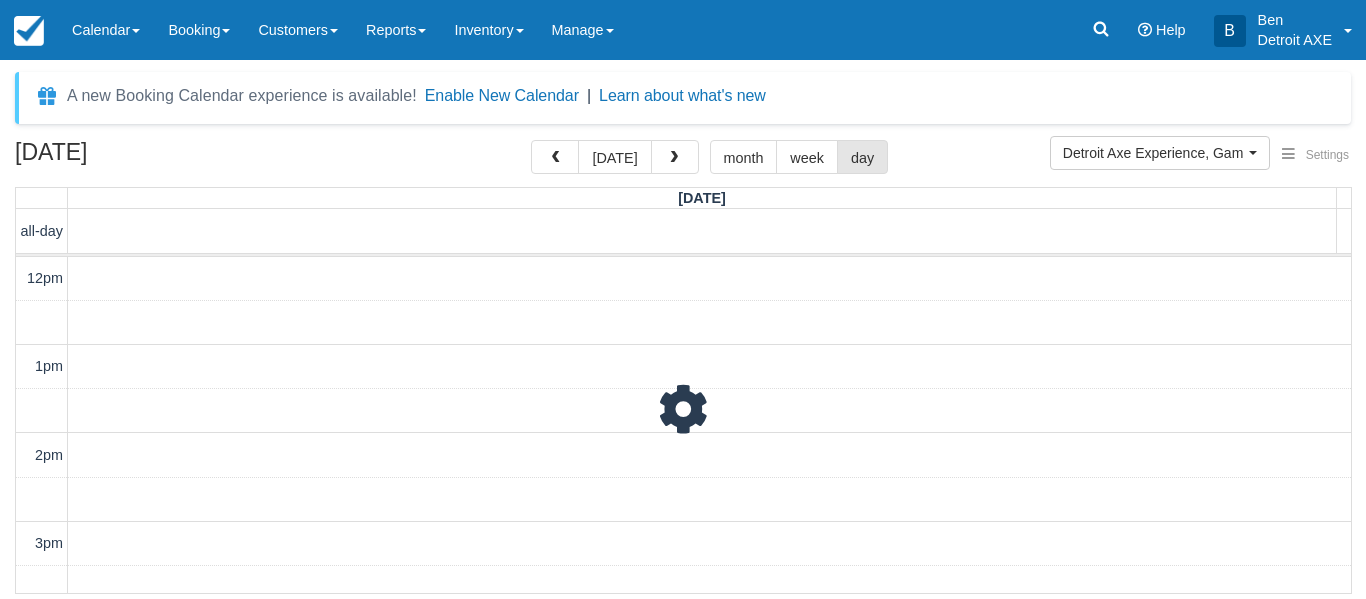 scroll, scrollTop: 620, scrollLeft: 0, axis: vertical 